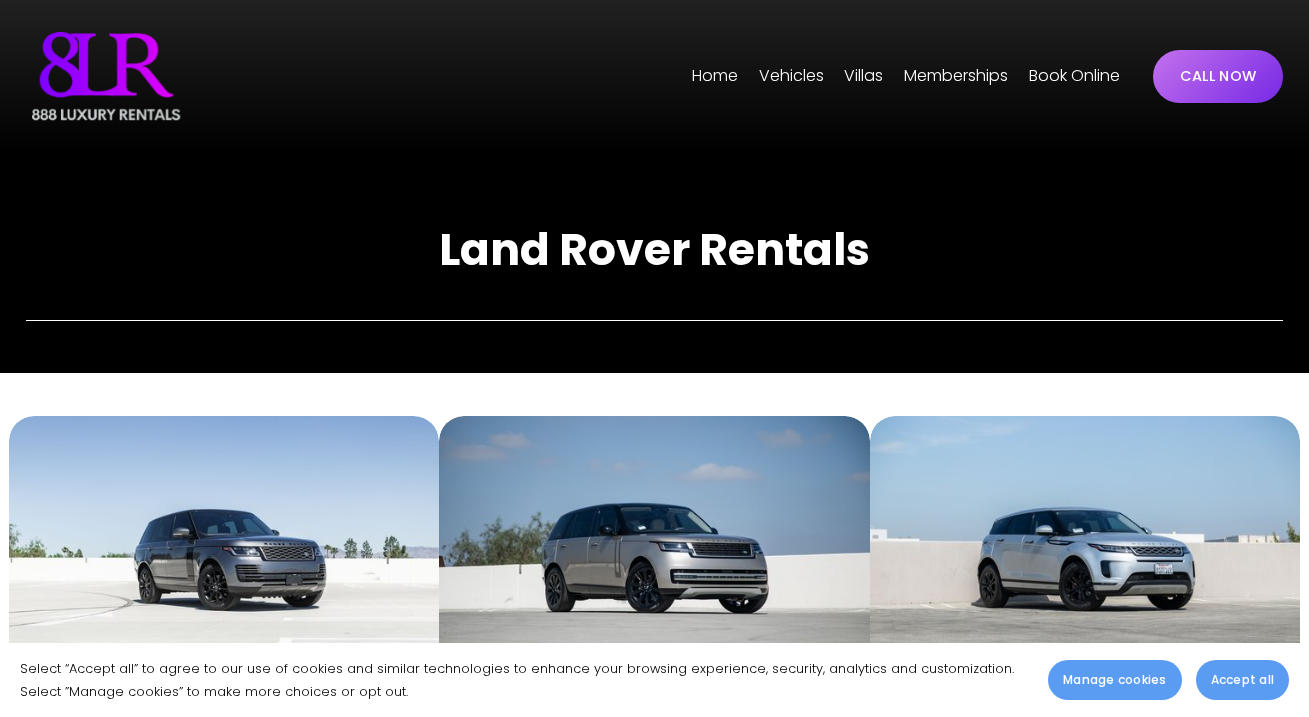 scroll, scrollTop: 0, scrollLeft: 0, axis: both 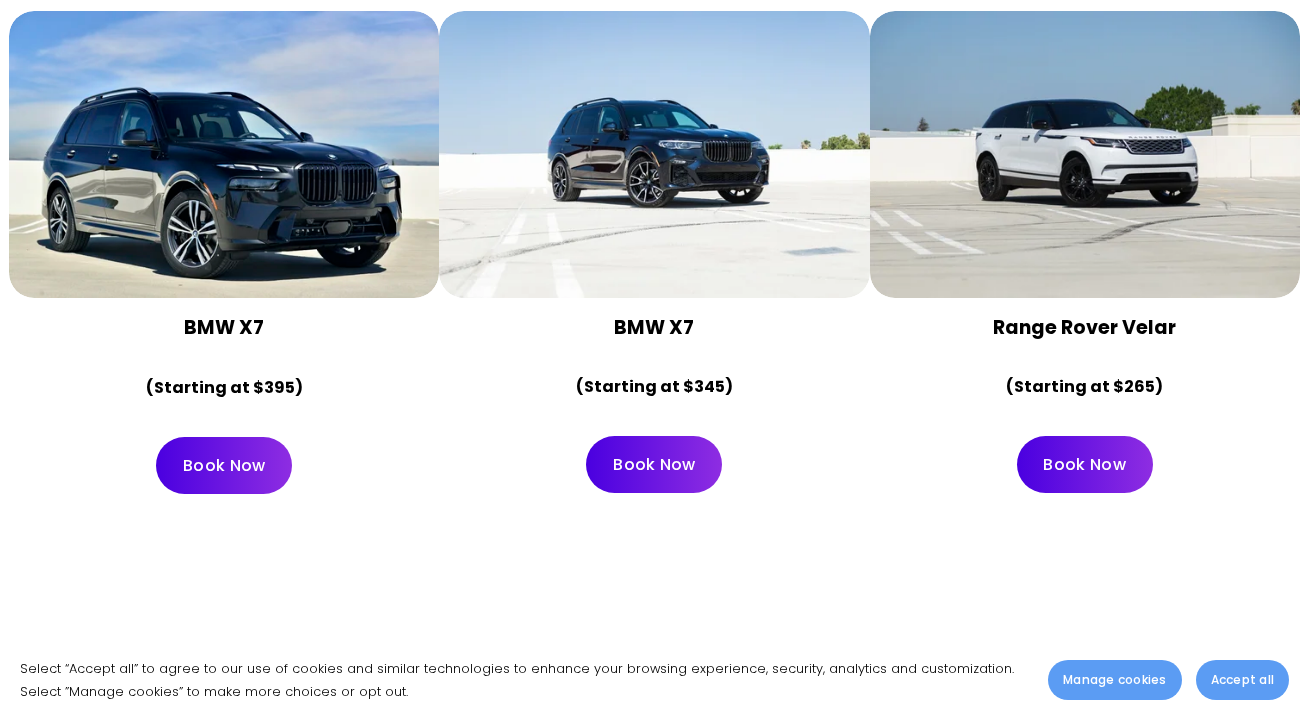 drag, startPoint x: 1049, startPoint y: 187, endPoint x: 984, endPoint y: 314, distance: 142.66745 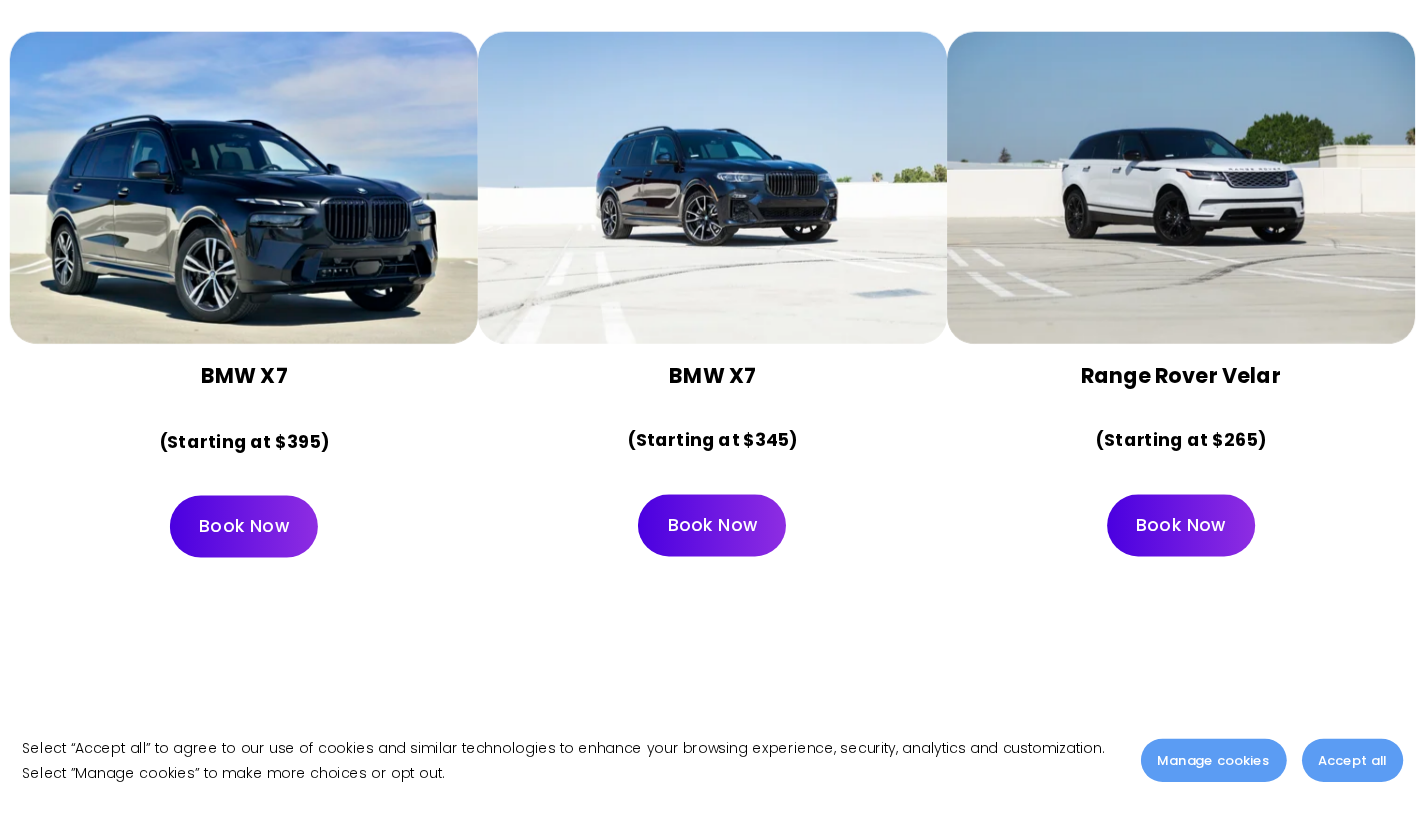 scroll, scrollTop: 8782, scrollLeft: 0, axis: vertical 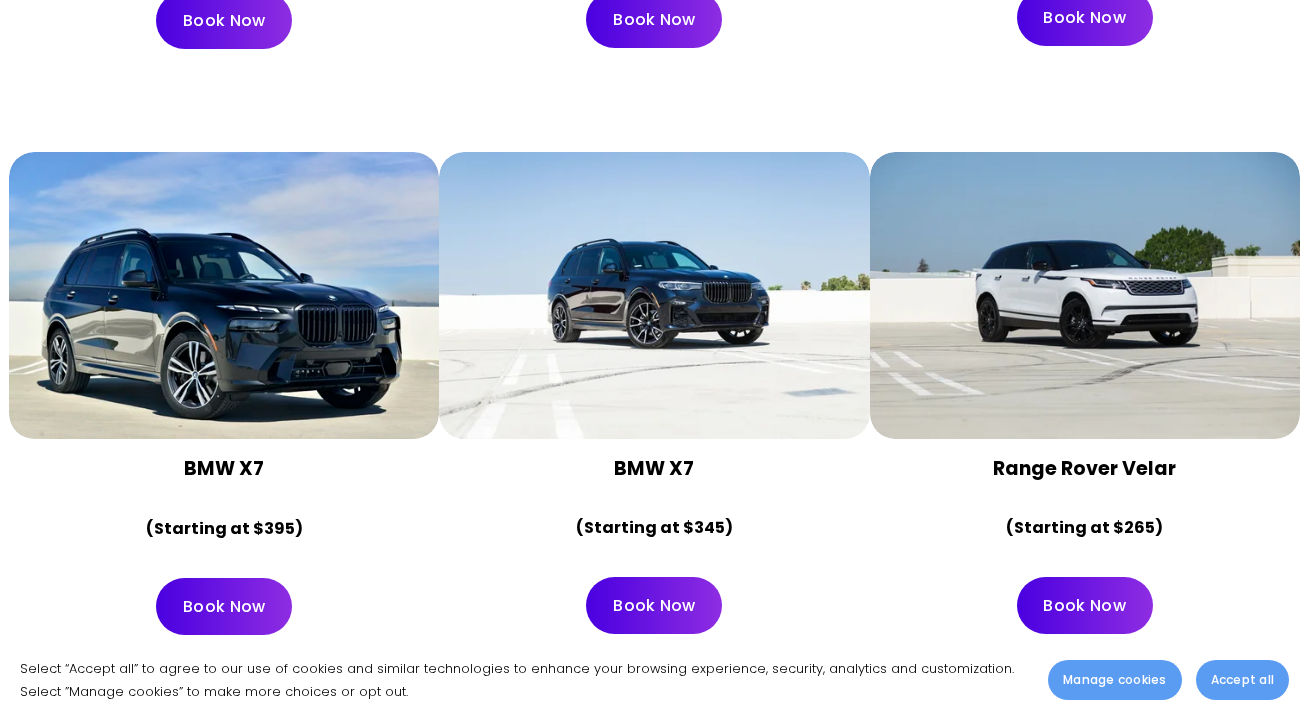 click on "Accept all" at bounding box center (1242, 680) 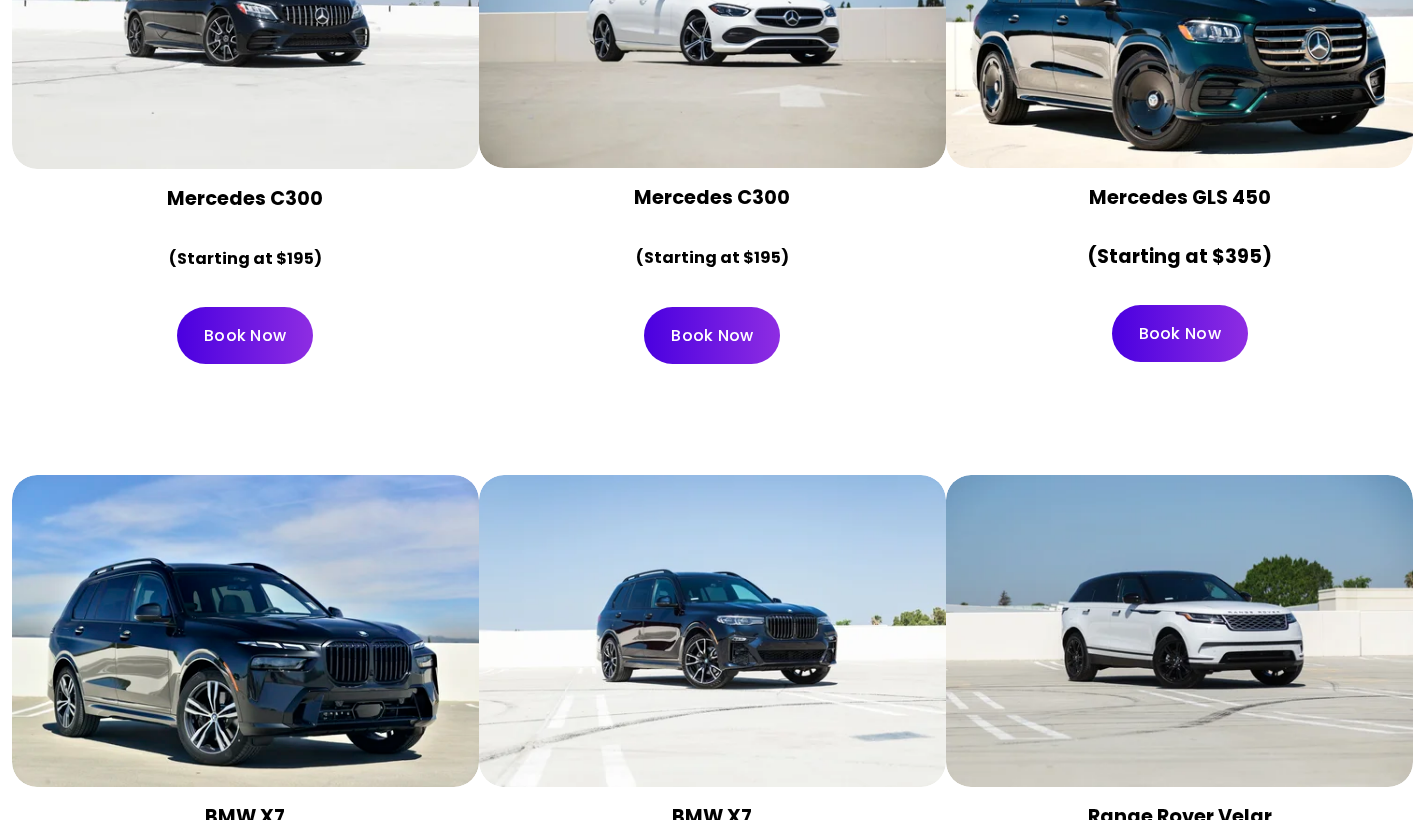 scroll, scrollTop: 9093, scrollLeft: 0, axis: vertical 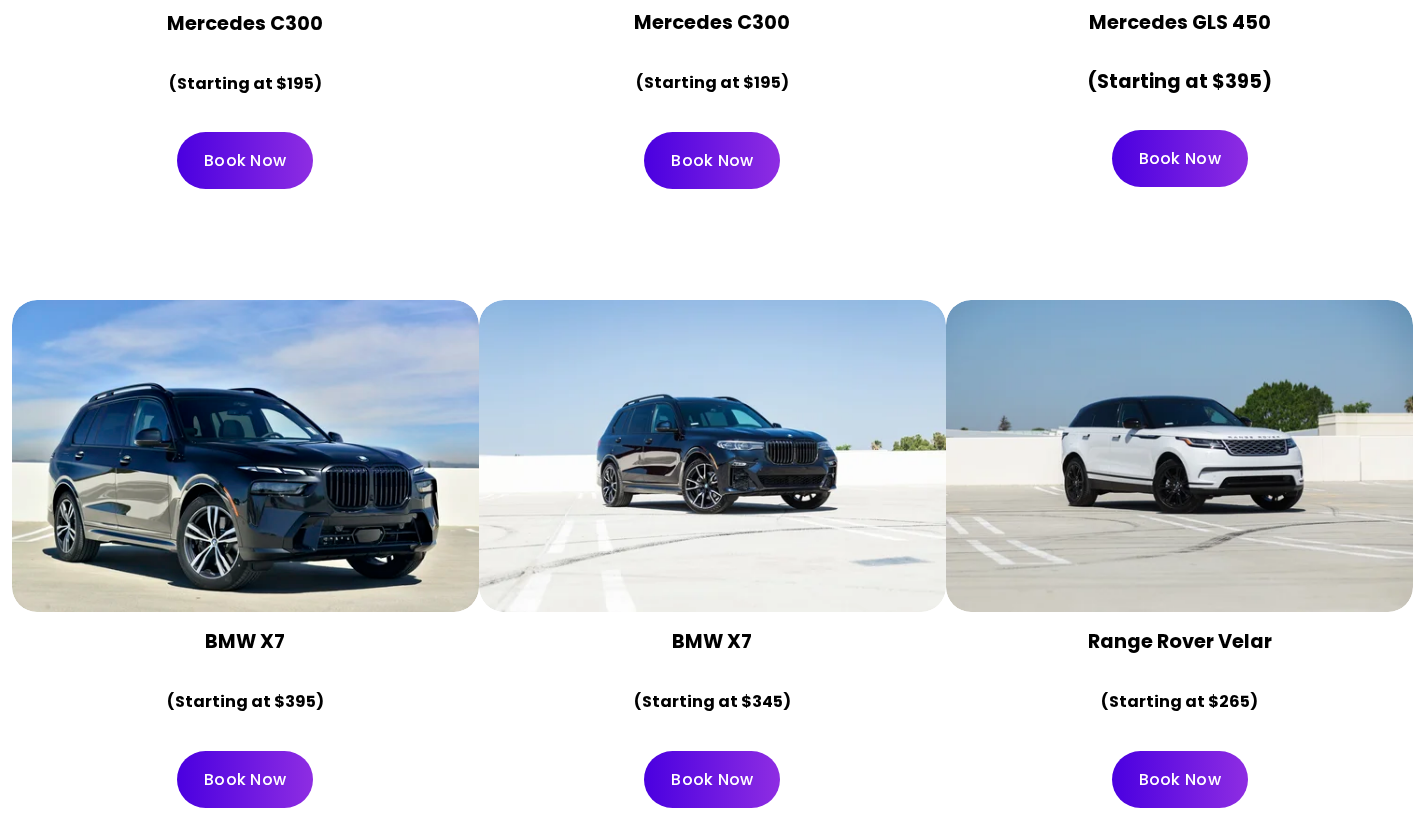 click at bounding box center (1179, 456) 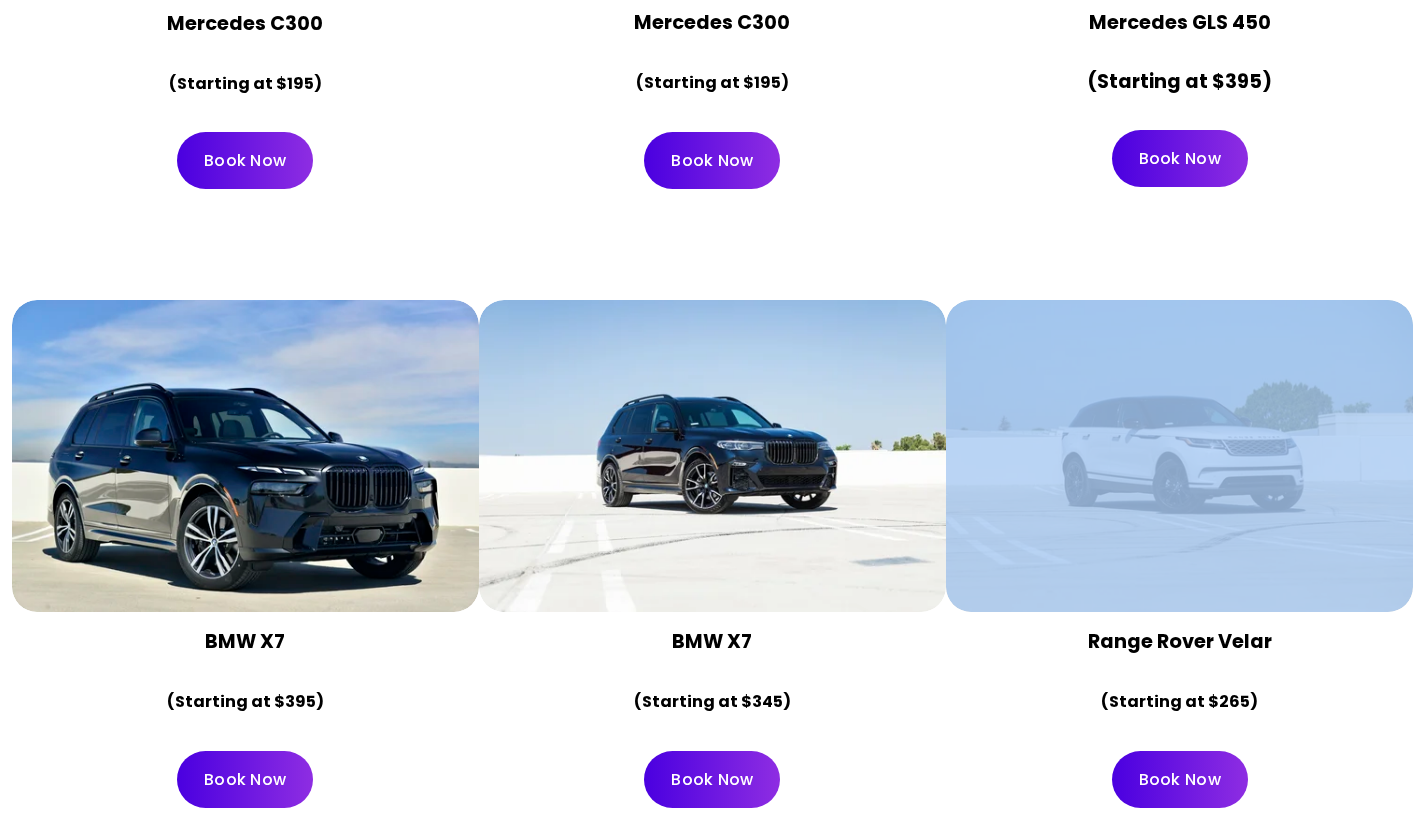 click at bounding box center [1179, 456] 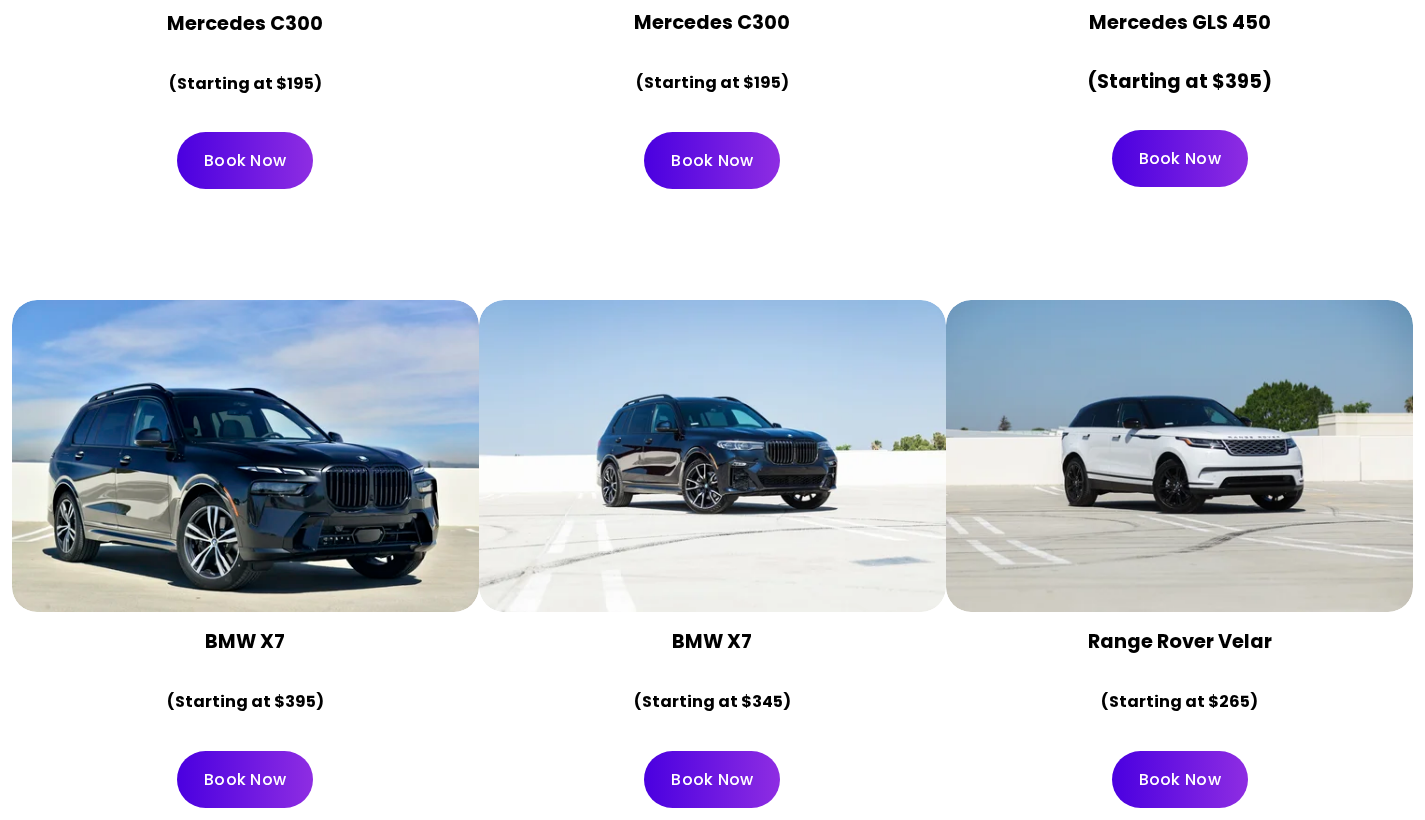 click on "Range Rover Velar" at bounding box center [1180, 641] 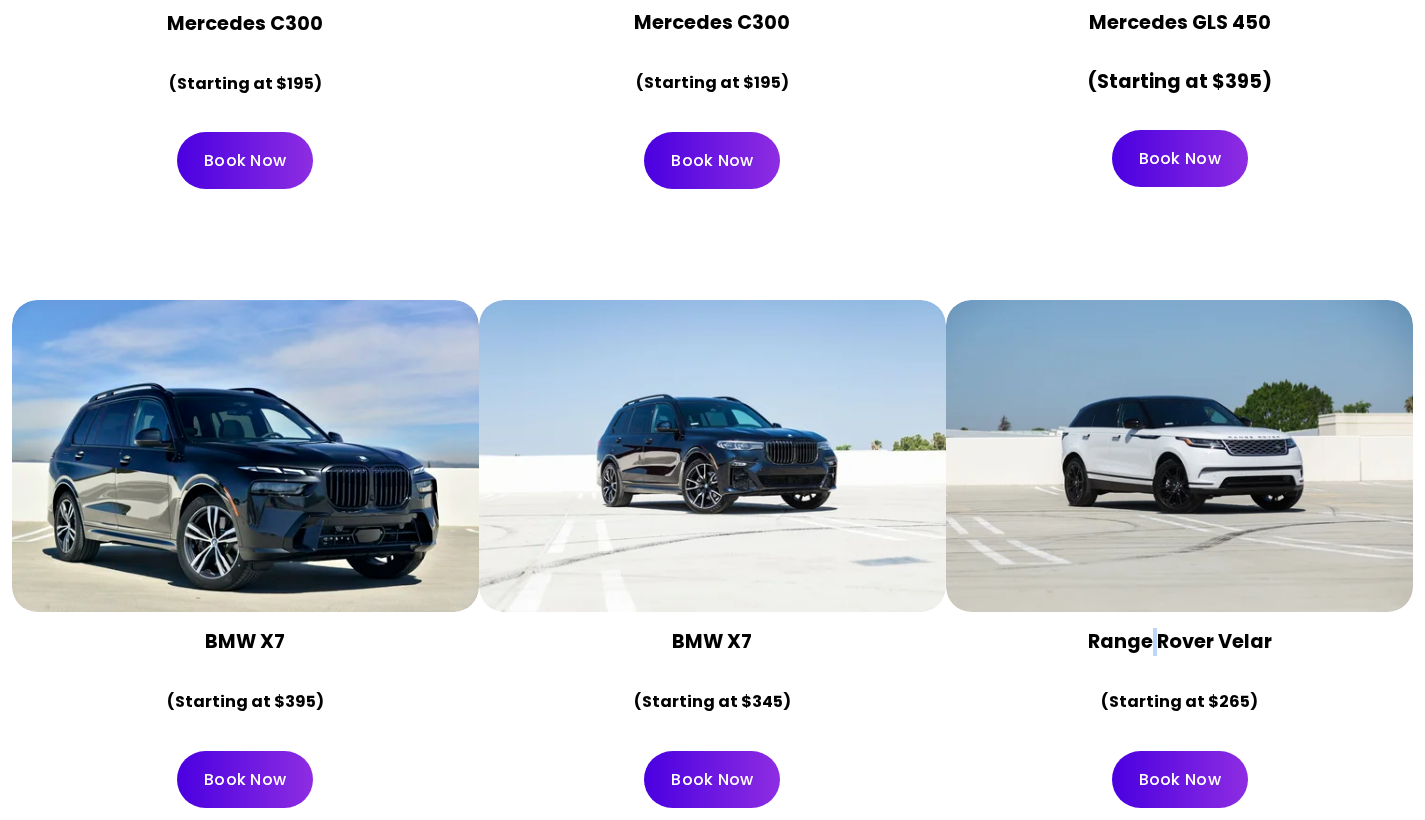 click on "Range Rover Velar" at bounding box center (1180, 641) 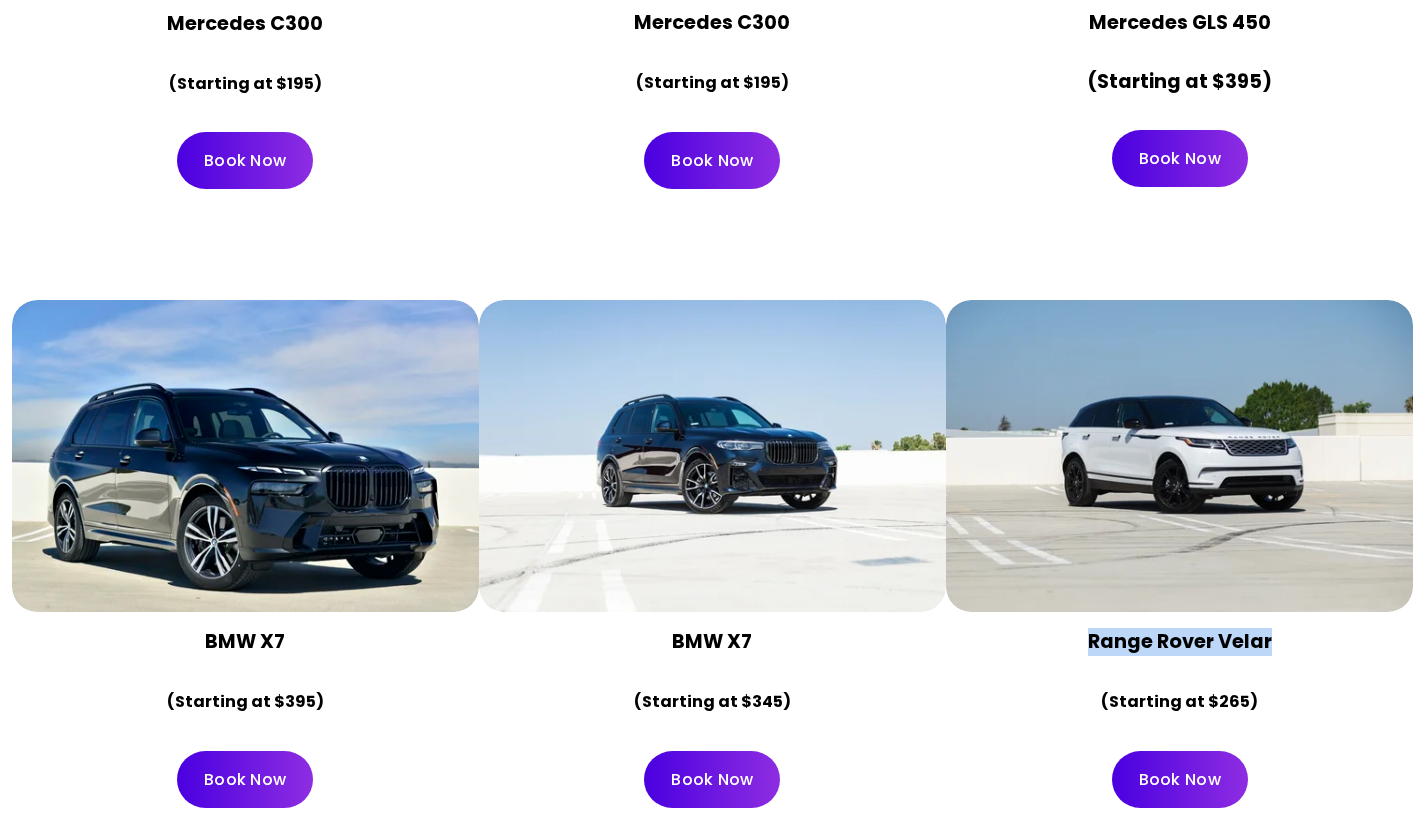 click on "Range Rover Velar" at bounding box center [1180, 641] 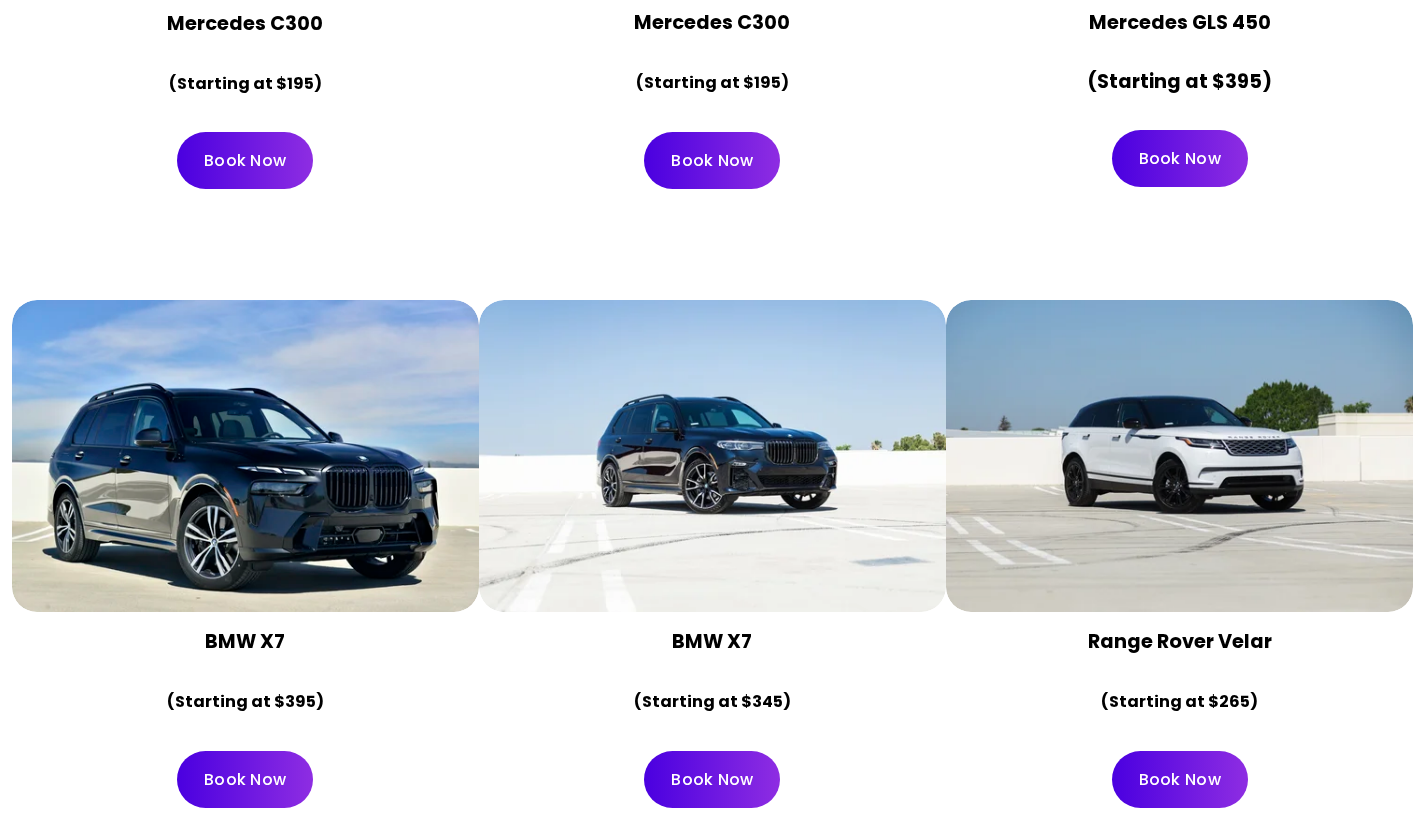 click on "Range Rover Velar (Starting at $265)" at bounding box center [1179, 673] 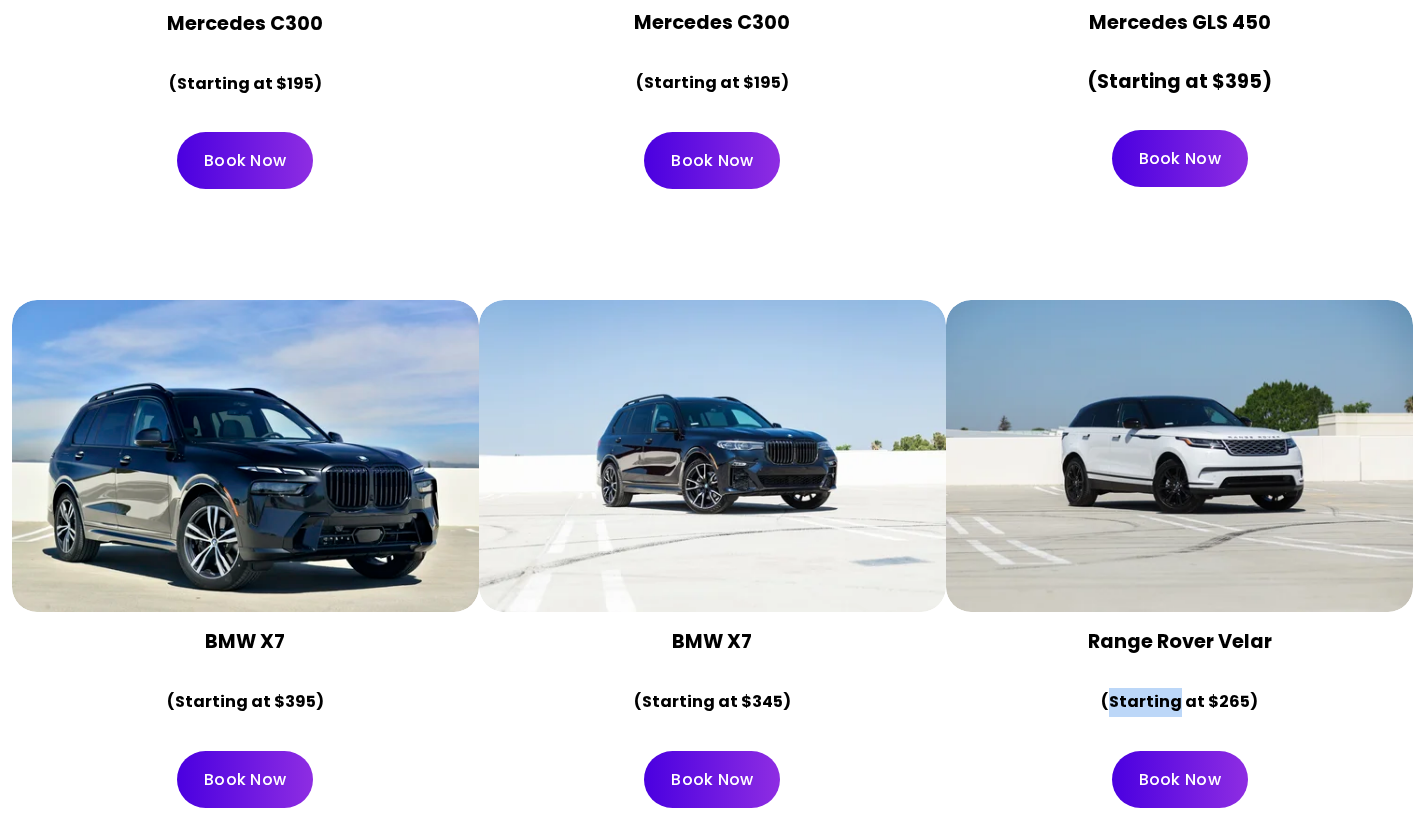 click on "(Starting at $265)" at bounding box center [1179, 701] 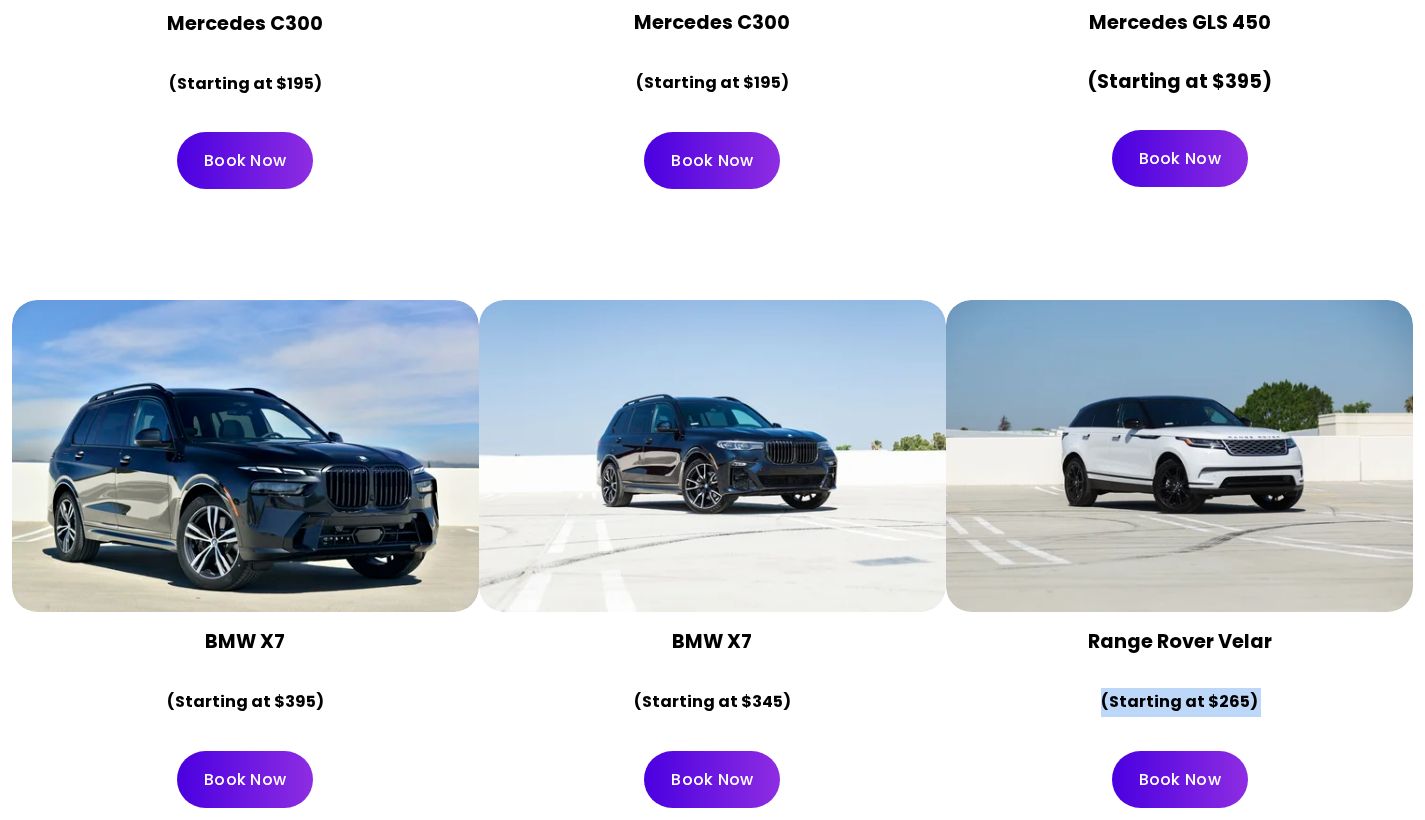 scroll, scrollTop: 9131, scrollLeft: 0, axis: vertical 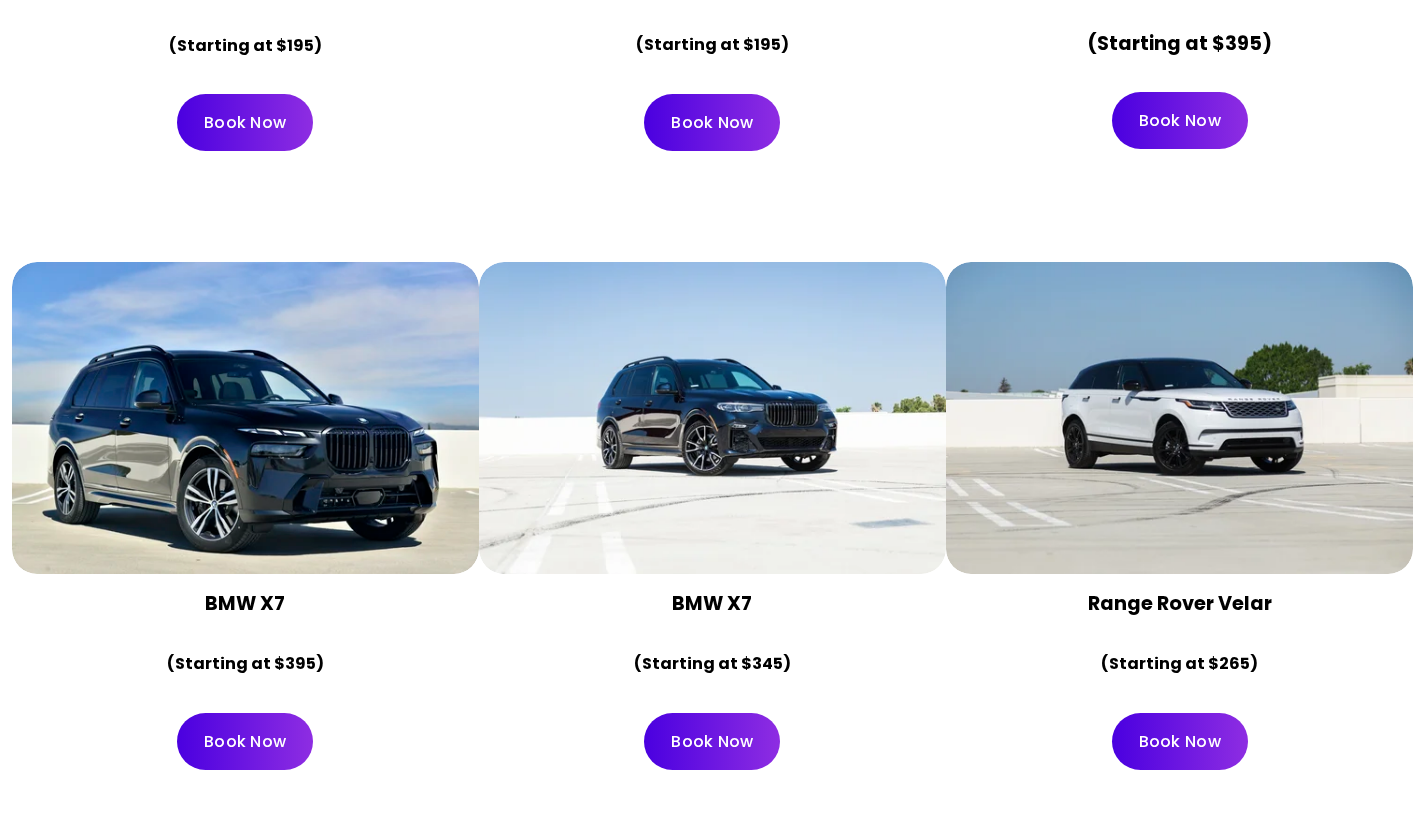 click at bounding box center [712, 418] 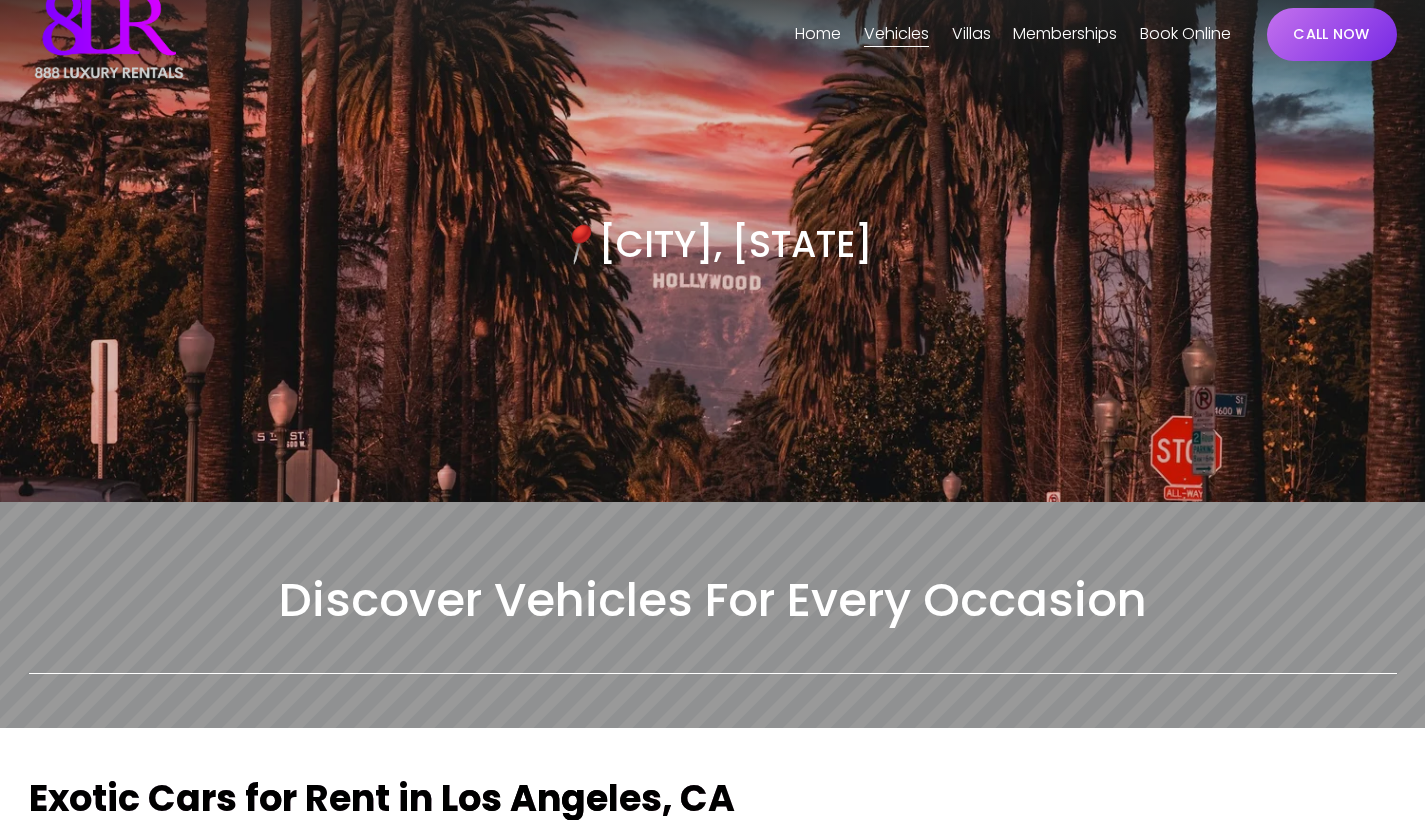 scroll, scrollTop: 0, scrollLeft: 0, axis: both 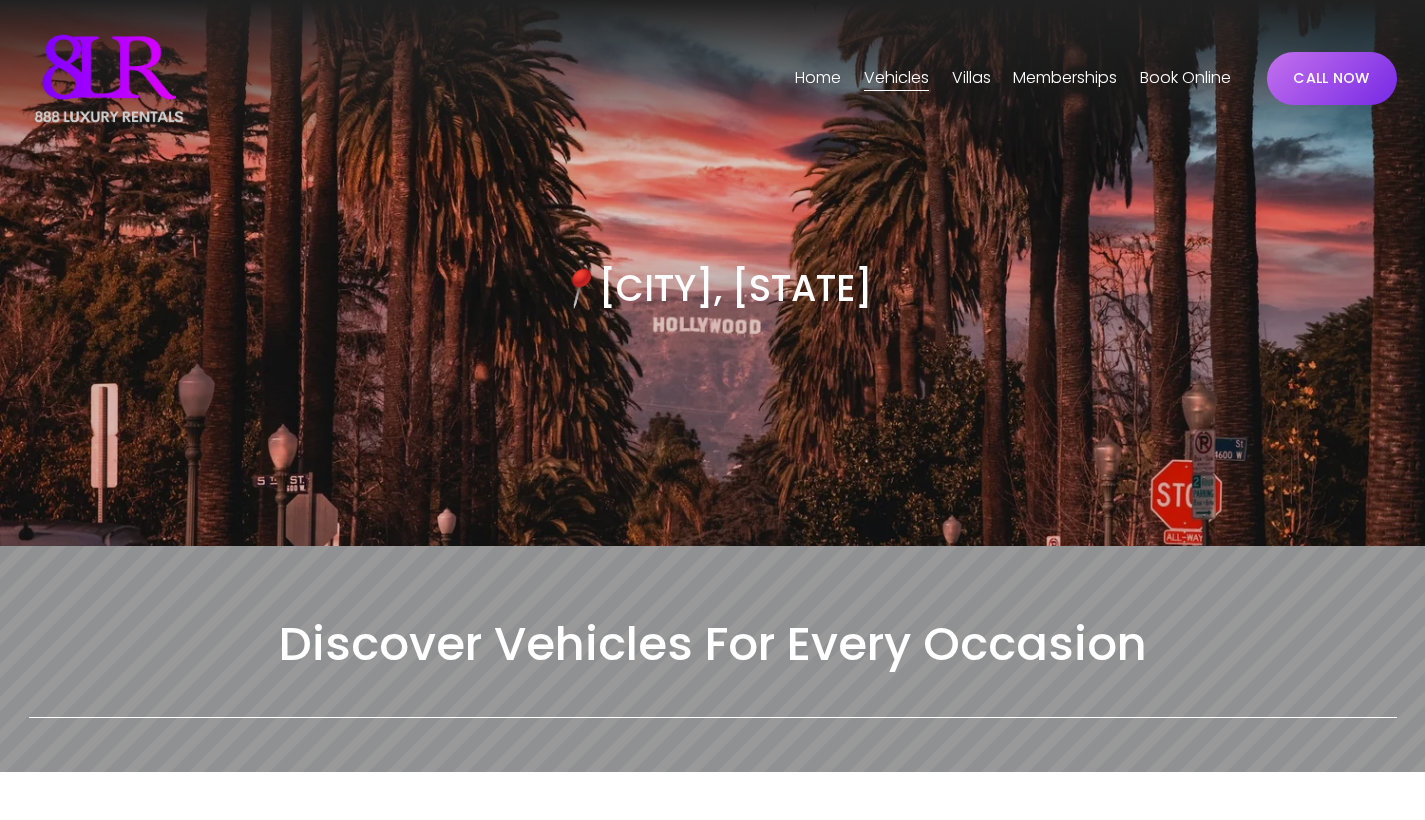 click on "Vehicles" at bounding box center [896, 78] 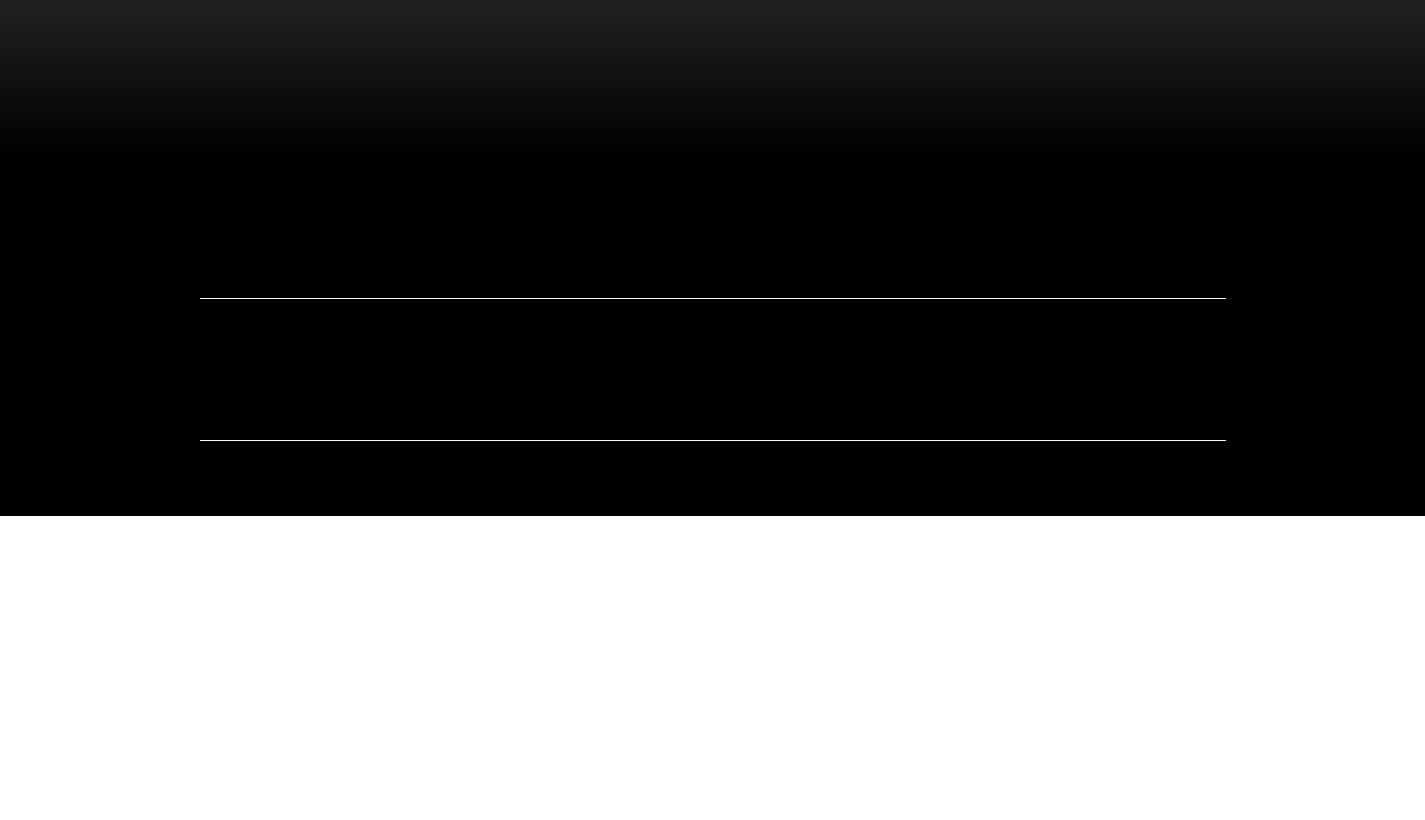 scroll, scrollTop: 0, scrollLeft: 0, axis: both 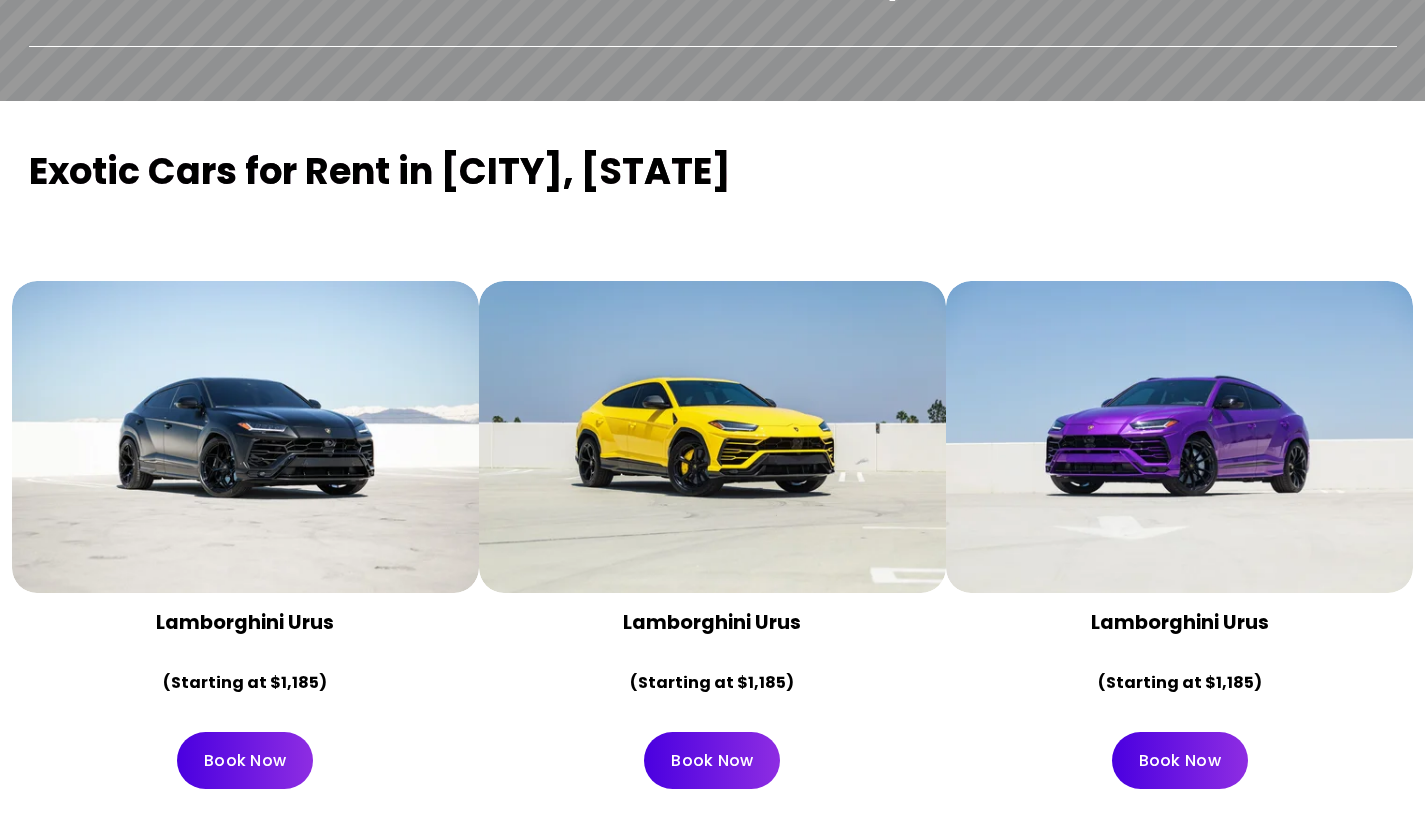 click at bounding box center [712, 437] 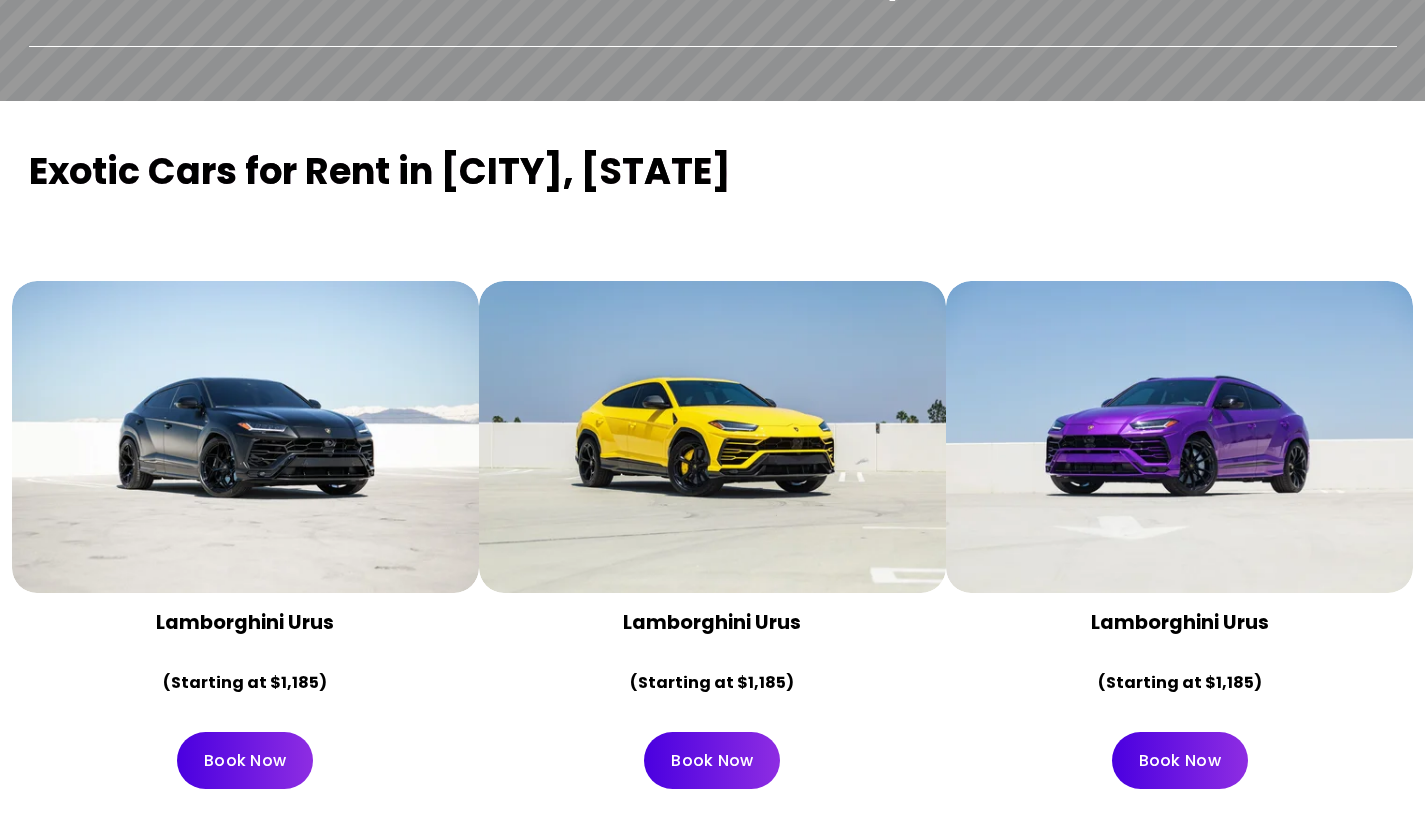 click at bounding box center [712, 437] 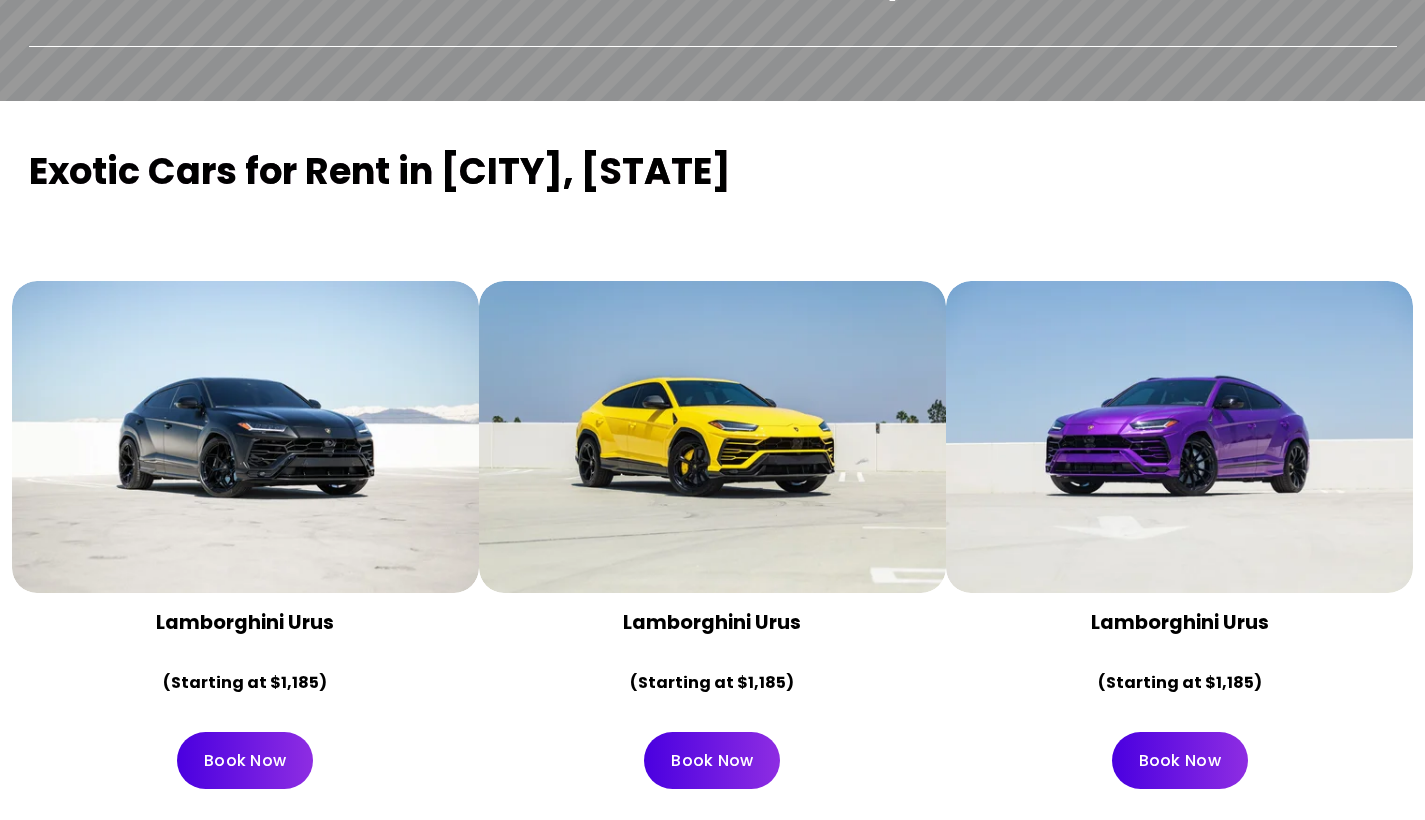 click at bounding box center (245, 437) 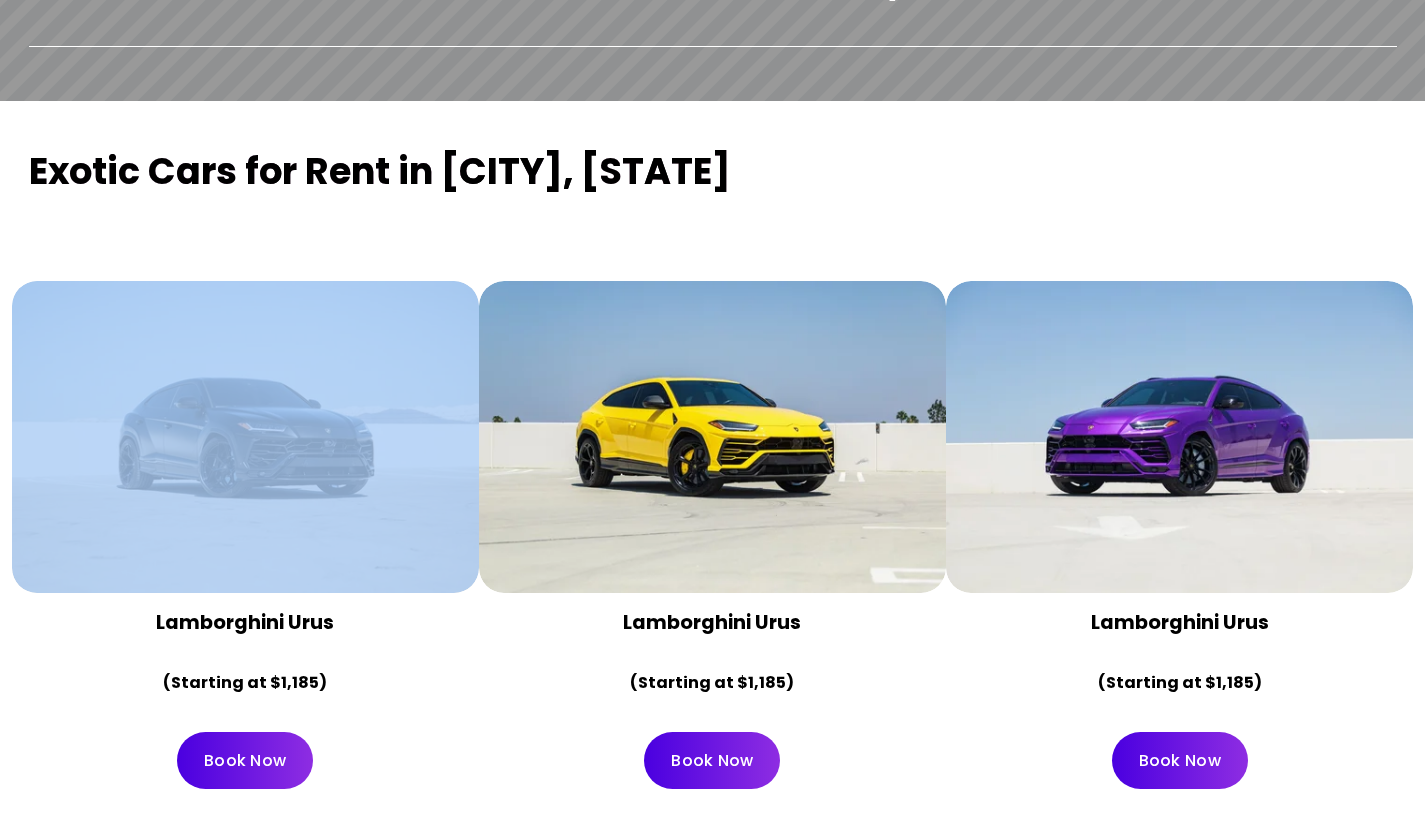 click at bounding box center (245, 437) 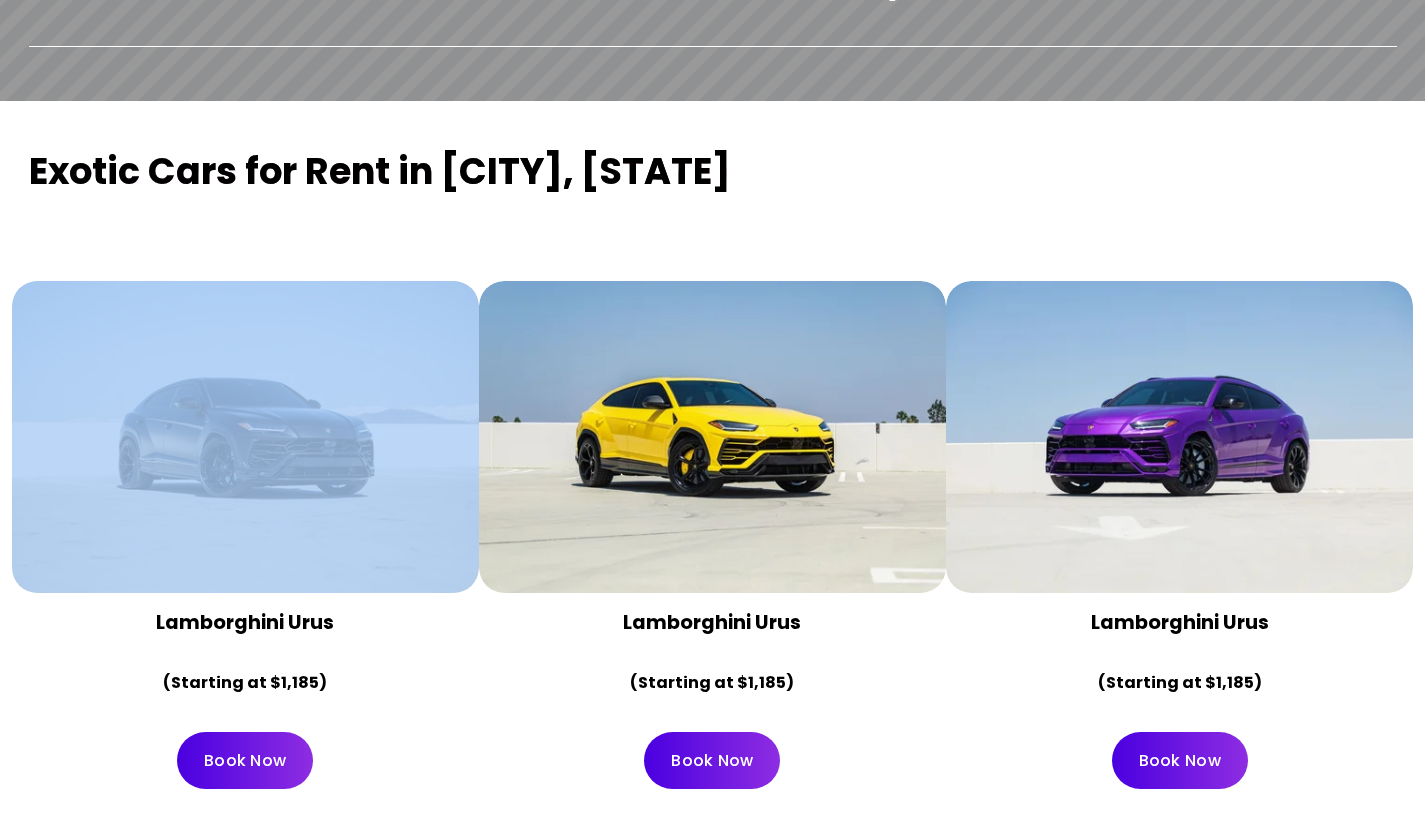 drag, startPoint x: 193, startPoint y: 378, endPoint x: 479, endPoint y: 439, distance: 292.4329 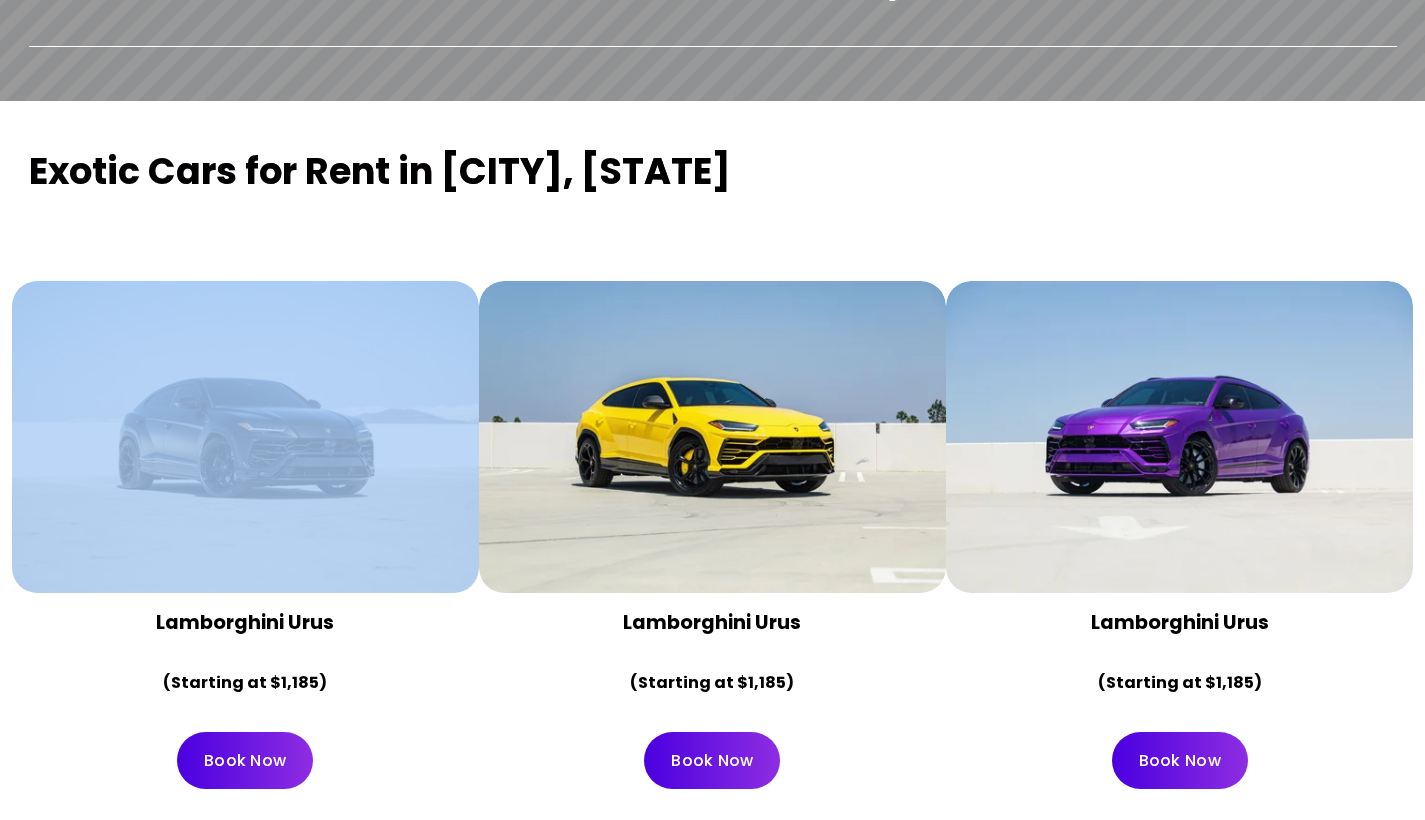click on "Lamborghini Urus  (Starting at $1,185)
Book Now
Lamborghini Urus  (Starting at $1,185)" at bounding box center [713, 509] 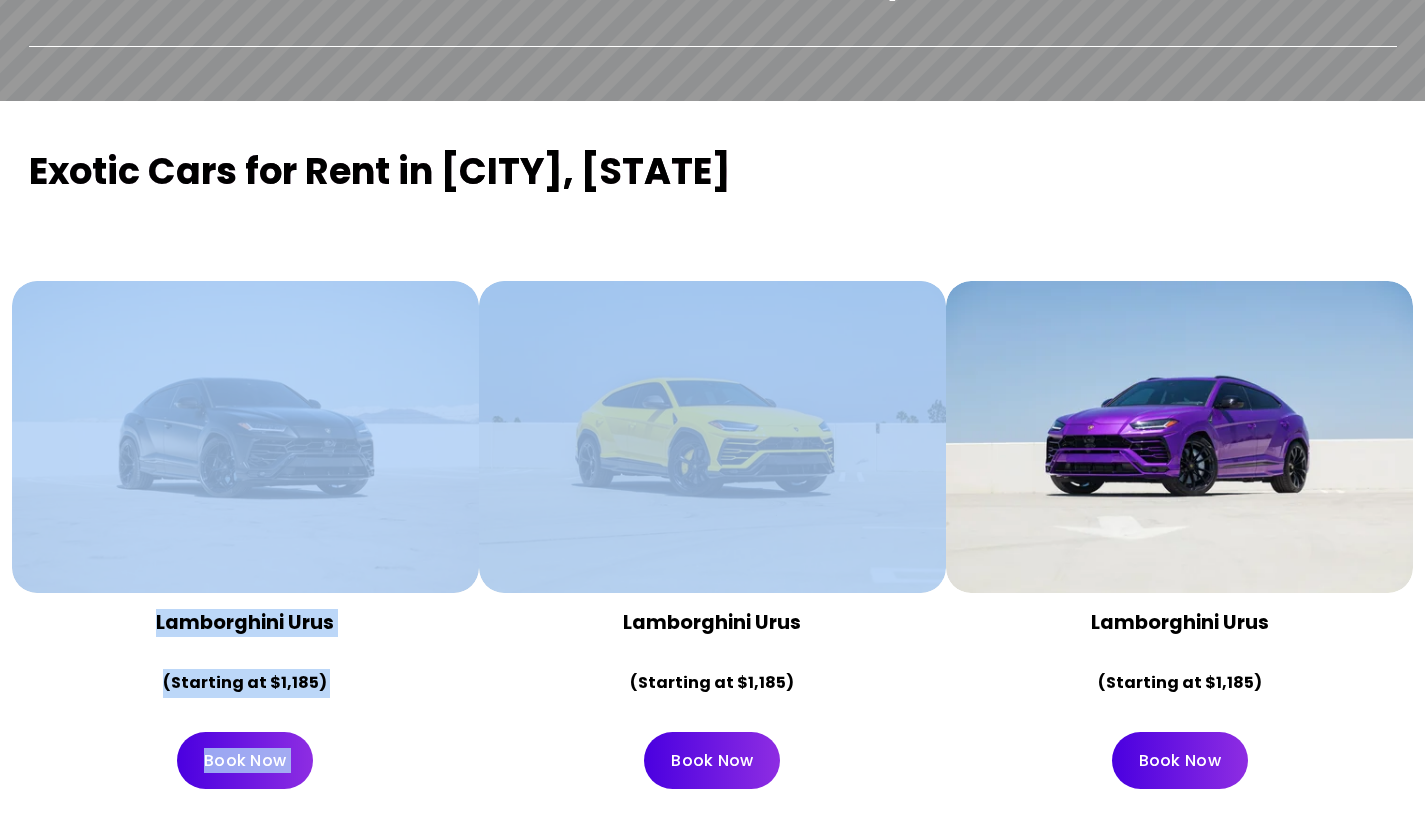 click at bounding box center [712, 437] 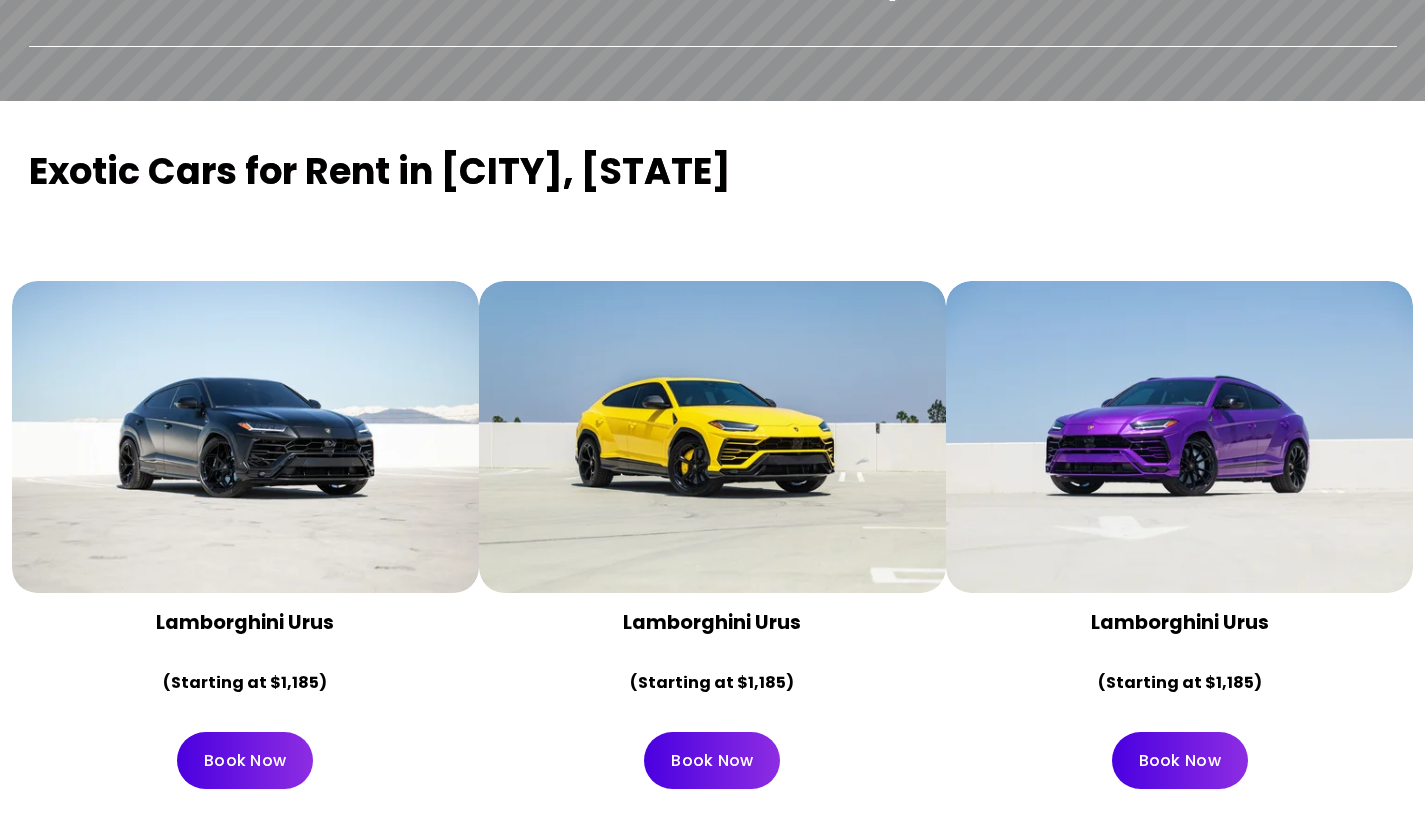click at bounding box center [1179, 437] 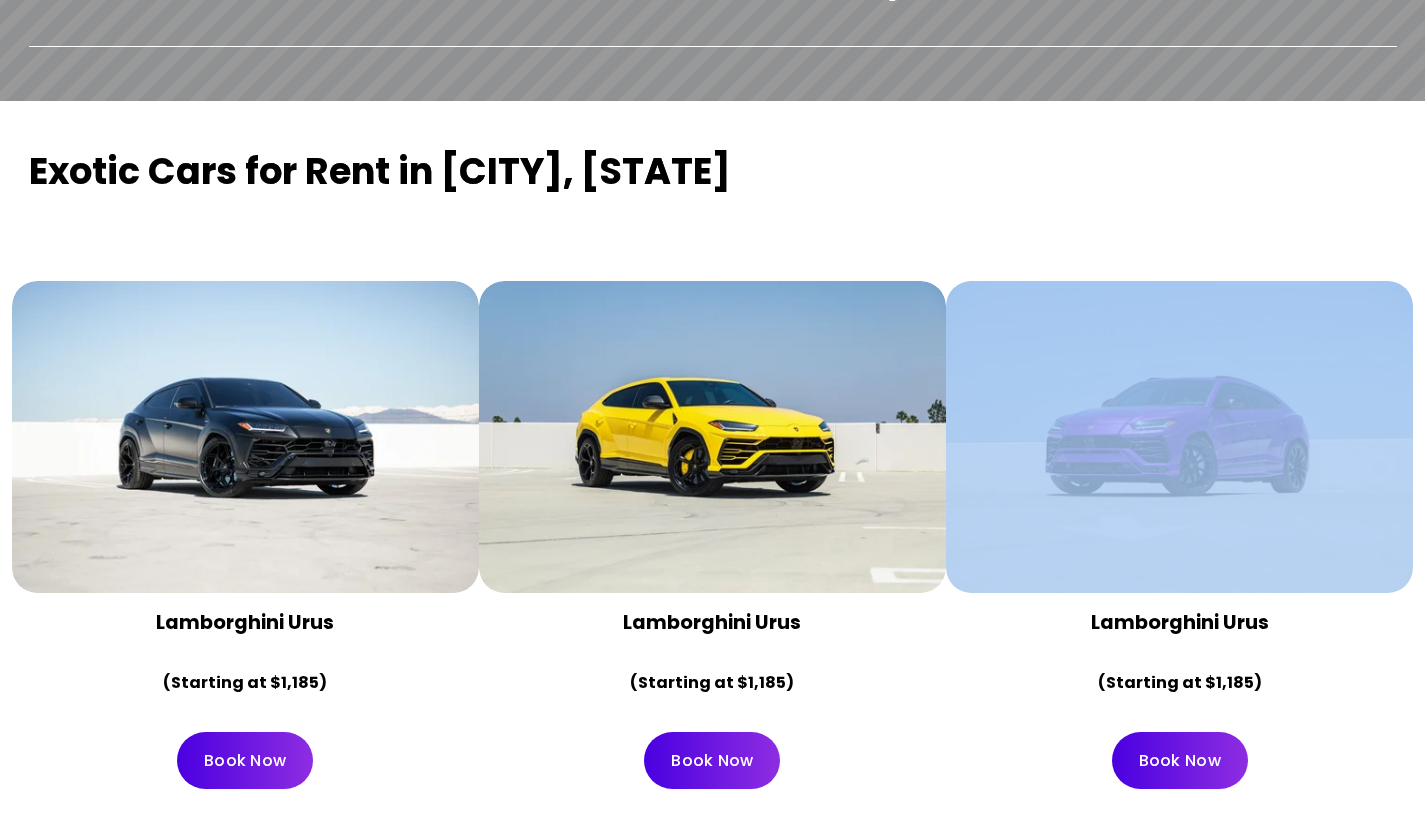 click at bounding box center (1179, 437) 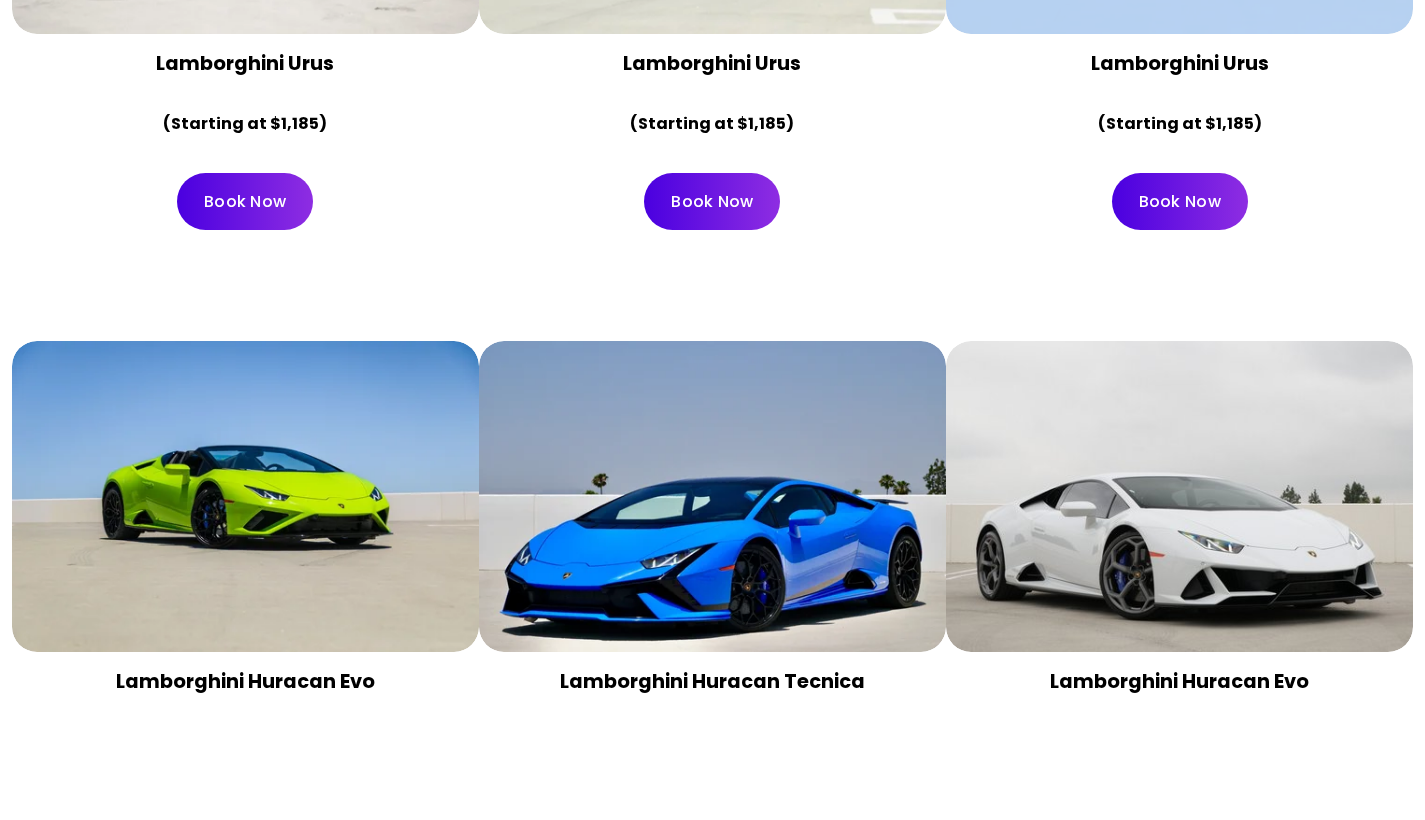 scroll, scrollTop: 1469, scrollLeft: 0, axis: vertical 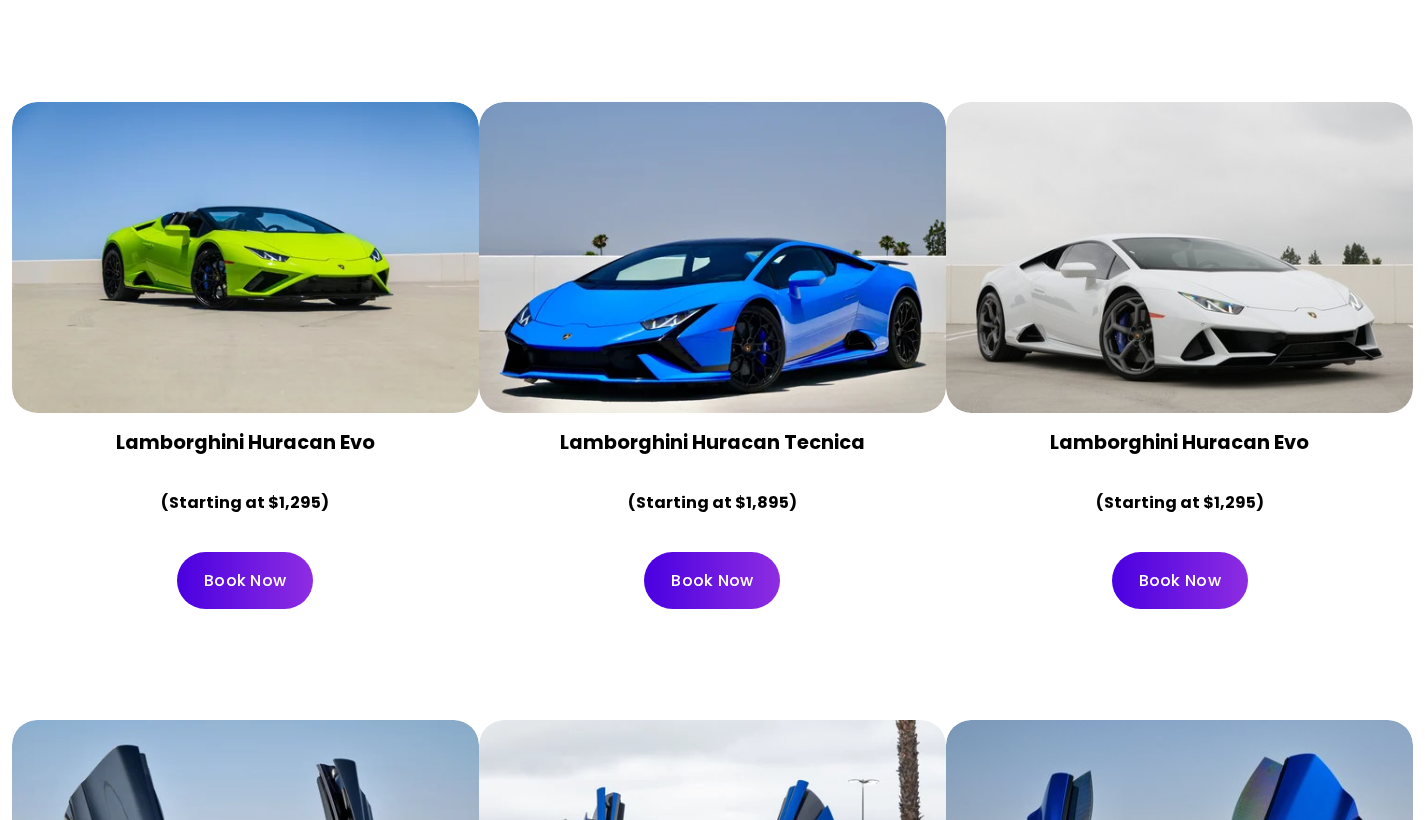 click at bounding box center (712, 258) 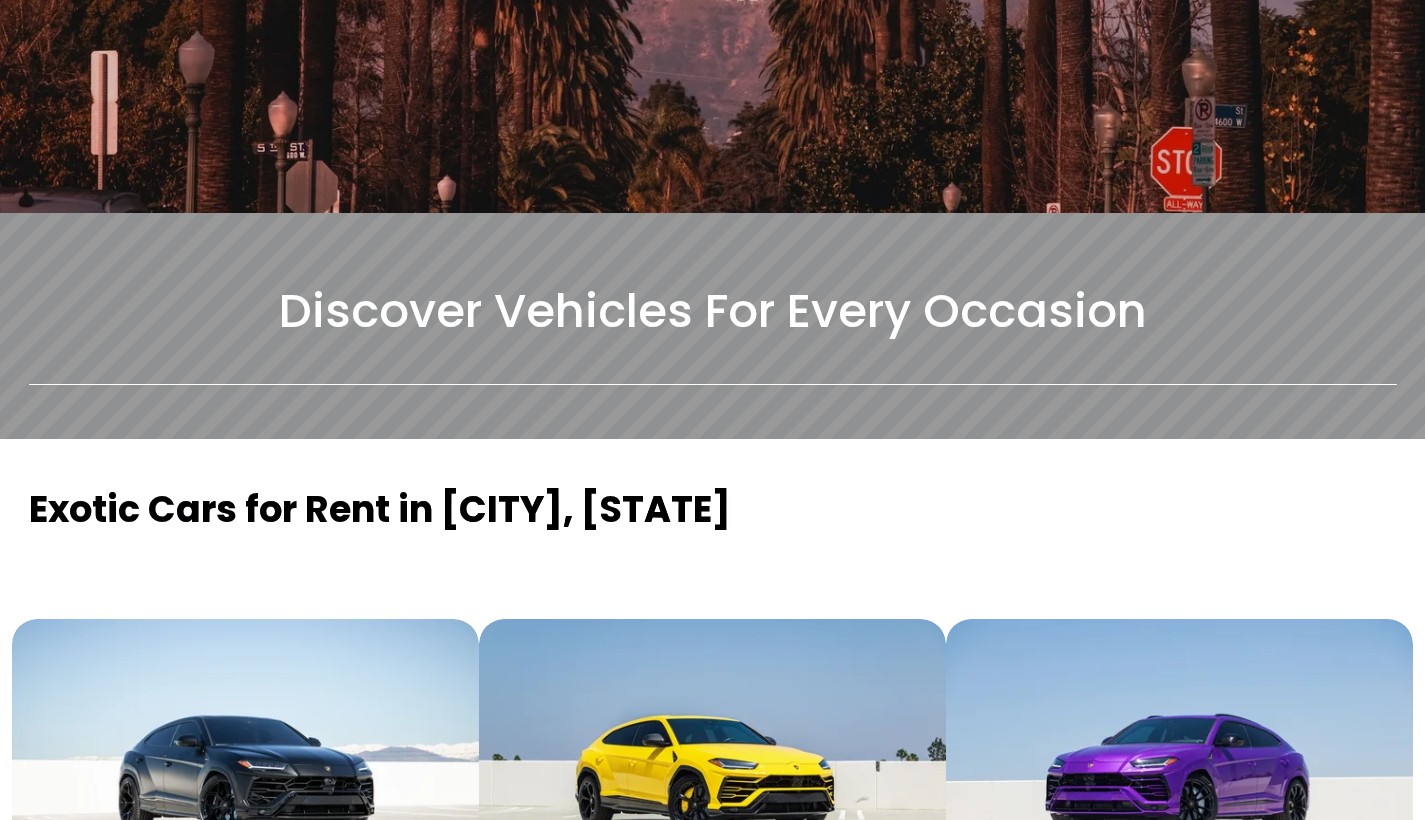 scroll, scrollTop: 0, scrollLeft: 0, axis: both 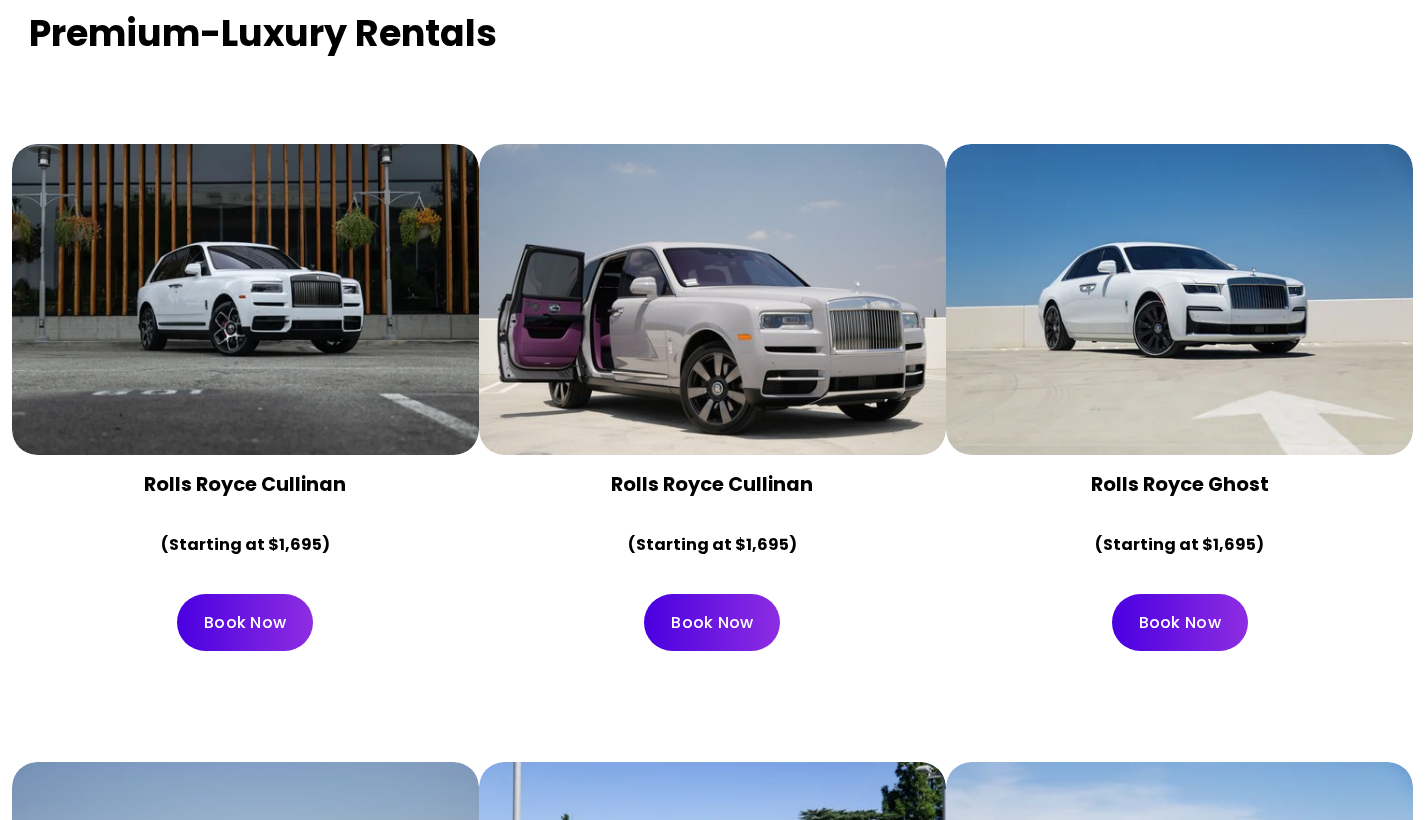 click on "Book Now" at bounding box center (1180, 622) 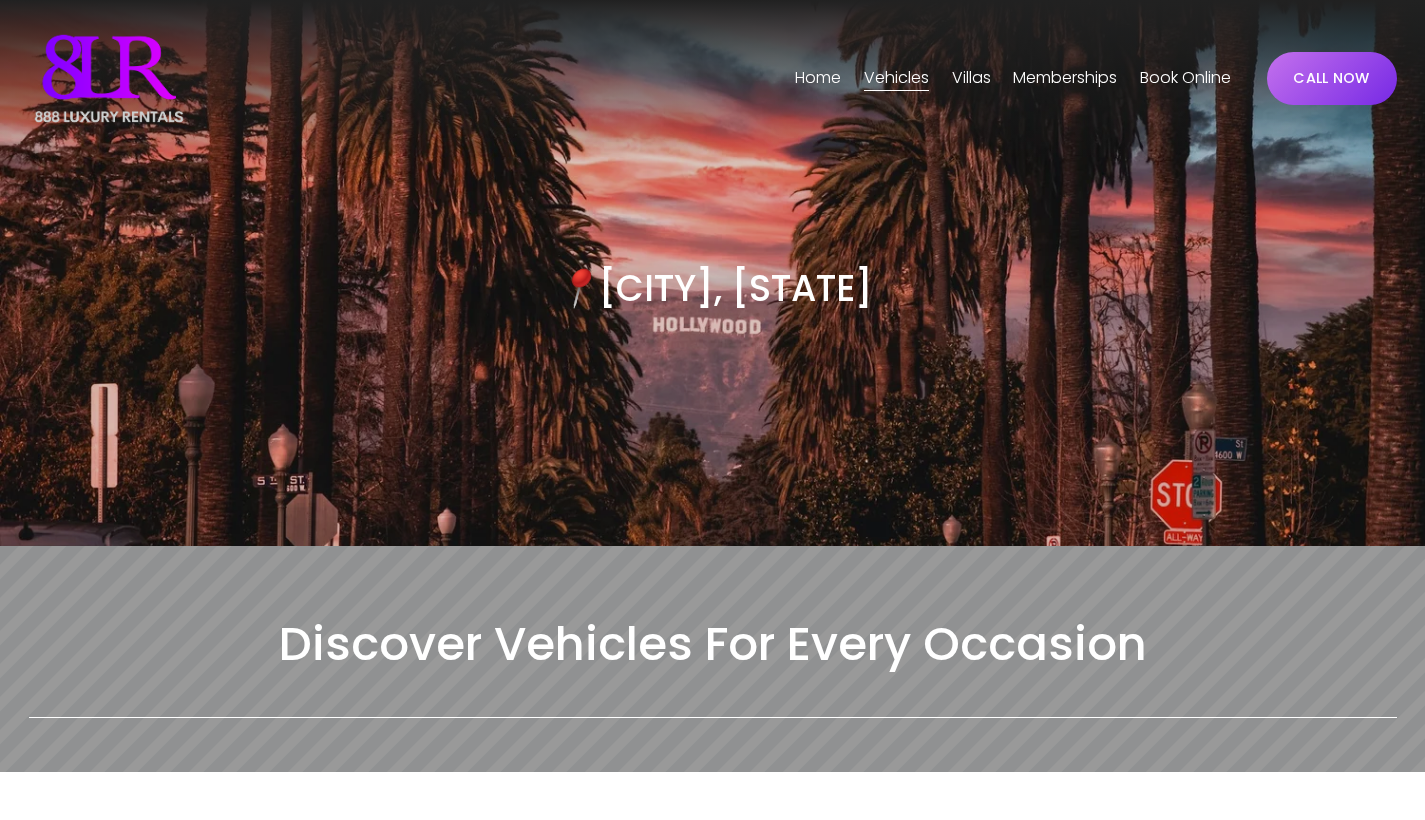 scroll, scrollTop: 0, scrollLeft: 0, axis: both 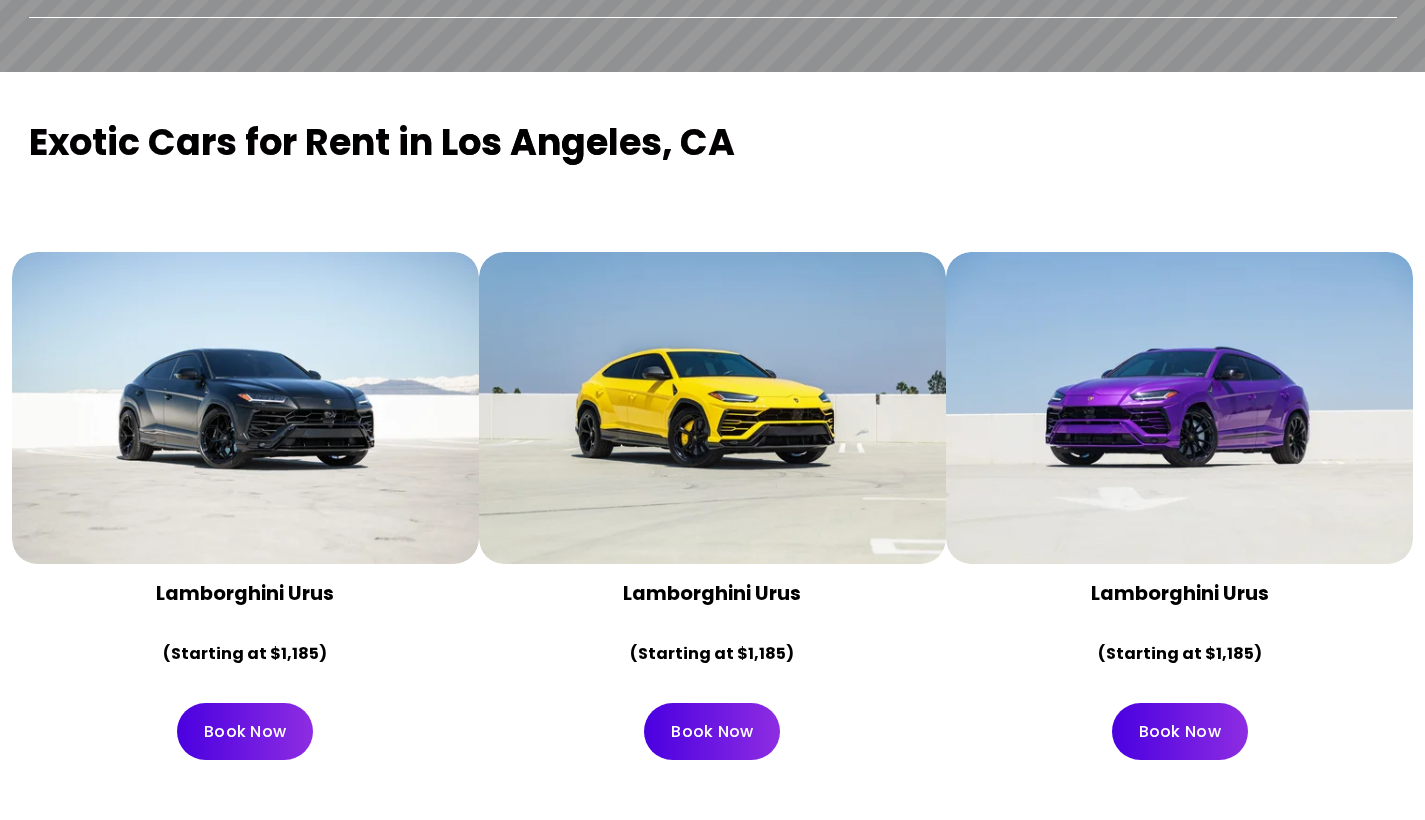 click at bounding box center (712, 408) 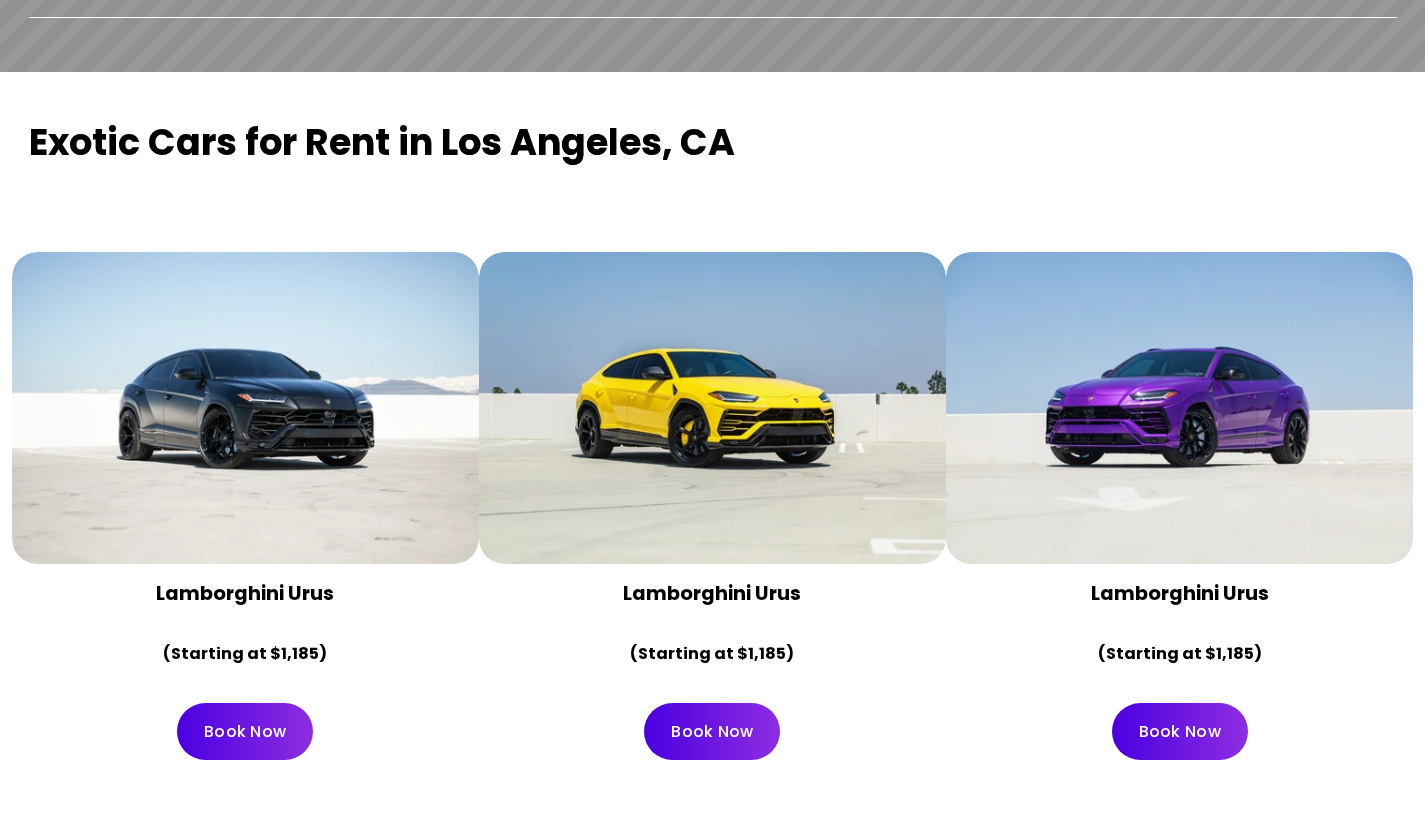 drag, startPoint x: 641, startPoint y: 388, endPoint x: 658, endPoint y: 394, distance: 18.027756 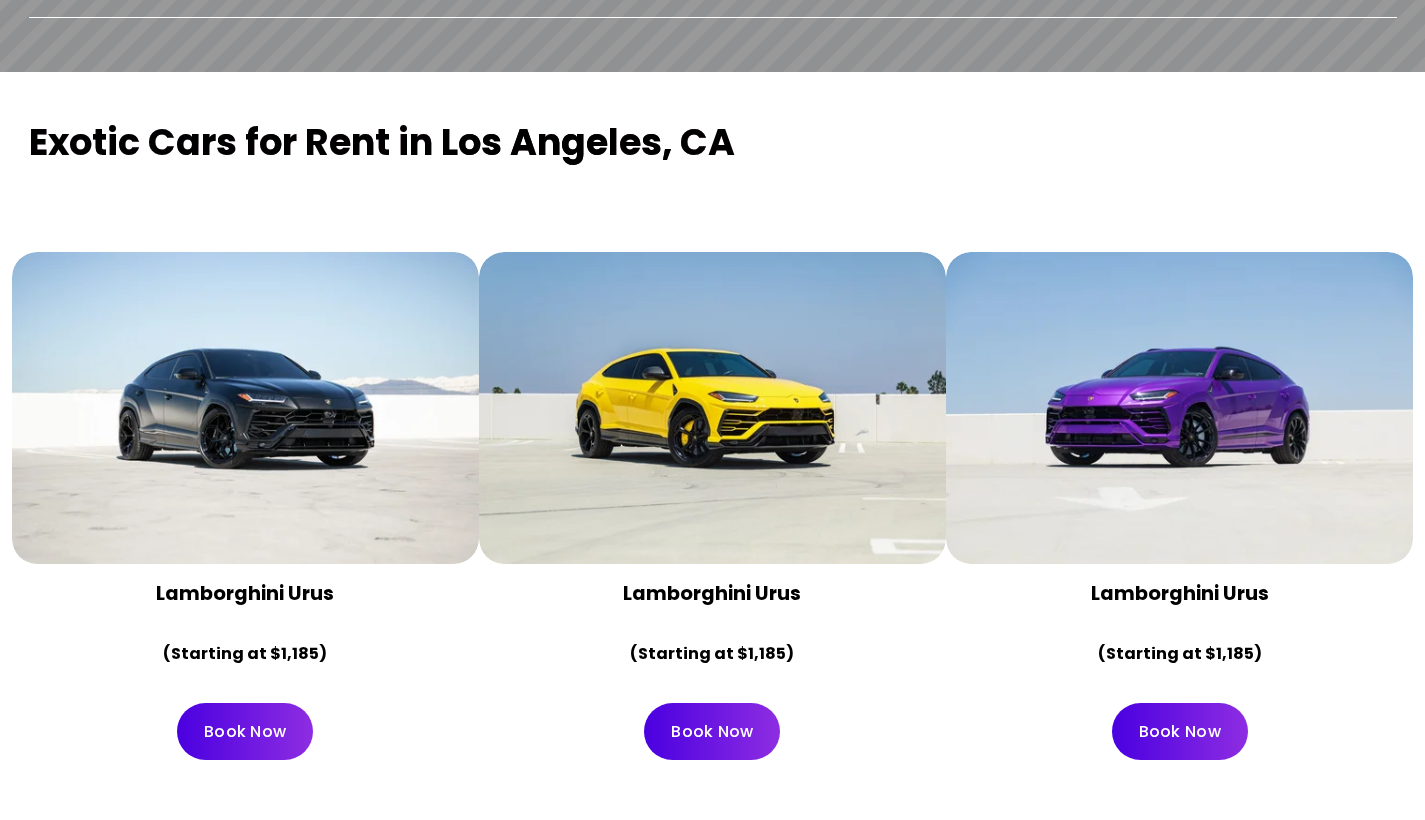 click at bounding box center [712, 408] 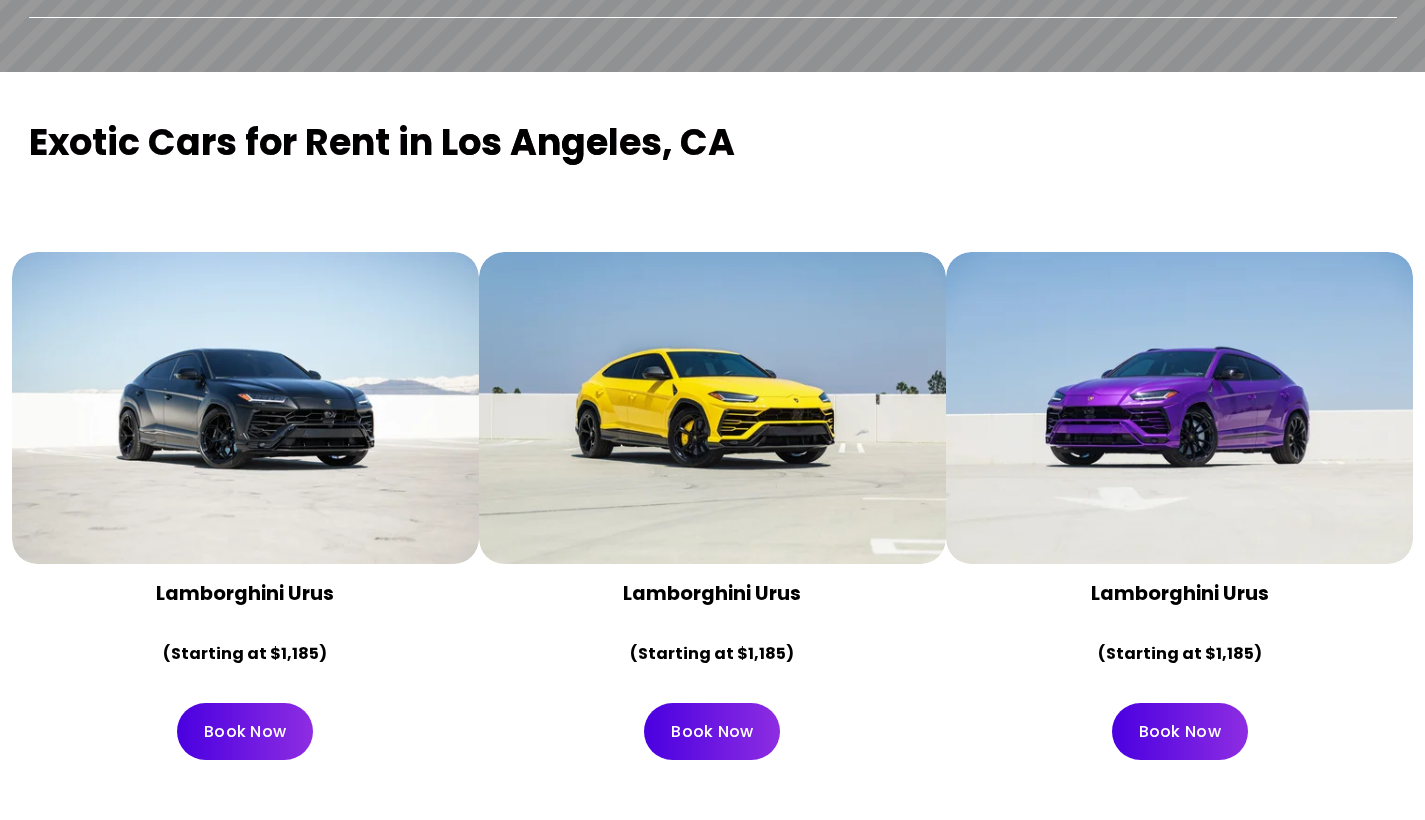 drag, startPoint x: 671, startPoint y: 397, endPoint x: 698, endPoint y: 409, distance: 29.546574 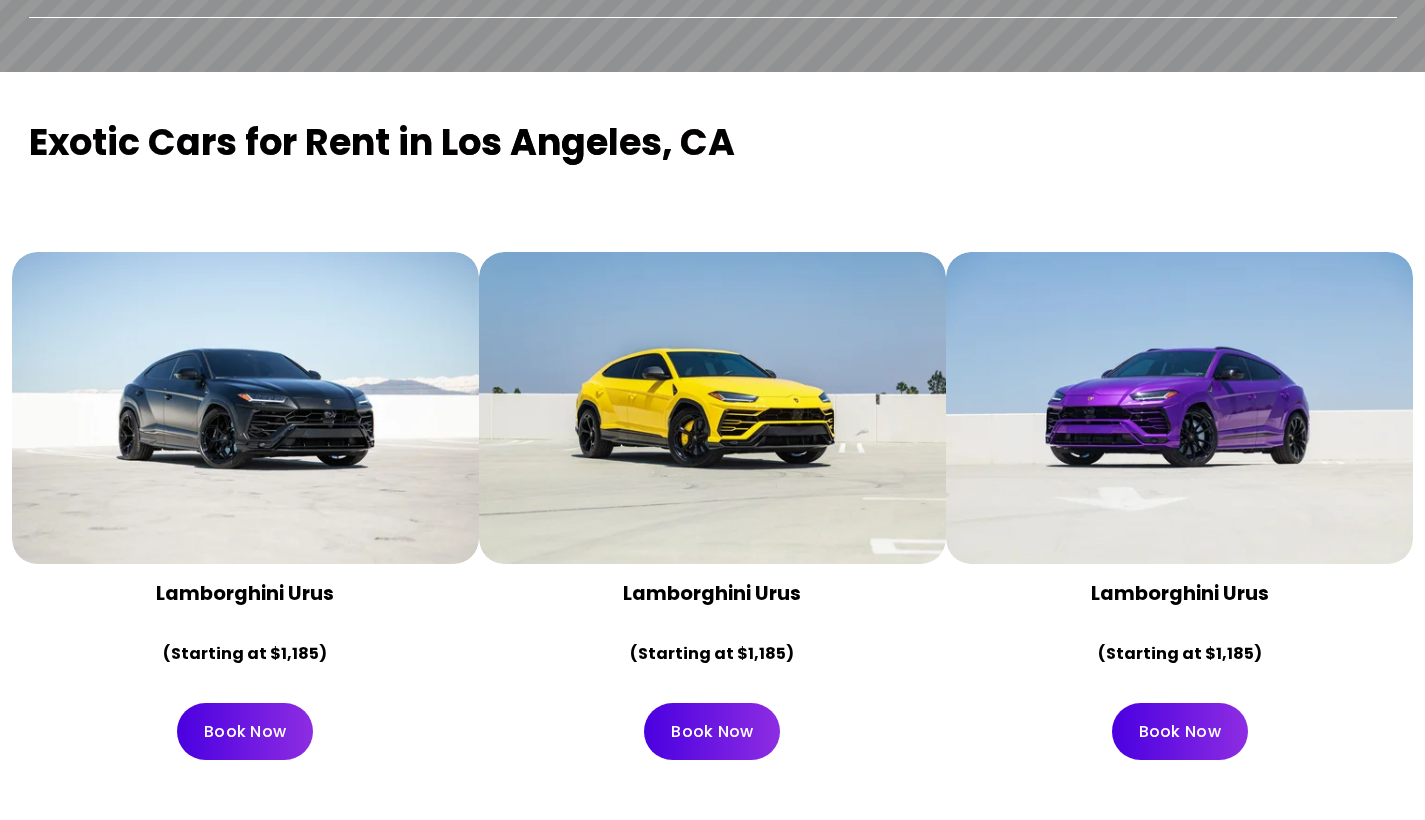 click at bounding box center [712, 408] 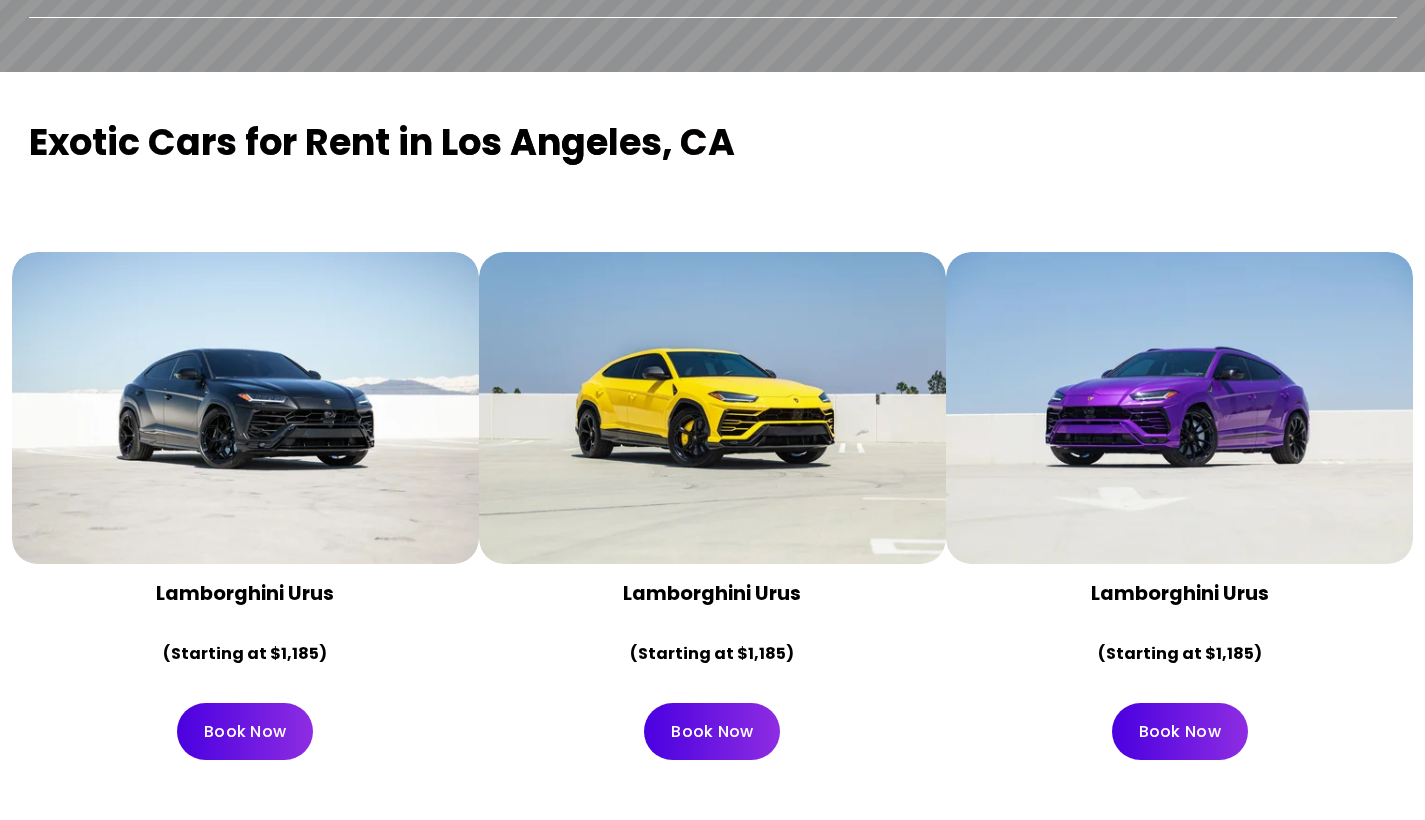 drag, startPoint x: 790, startPoint y: 363, endPoint x: 827, endPoint y: 481, distance: 123.66487 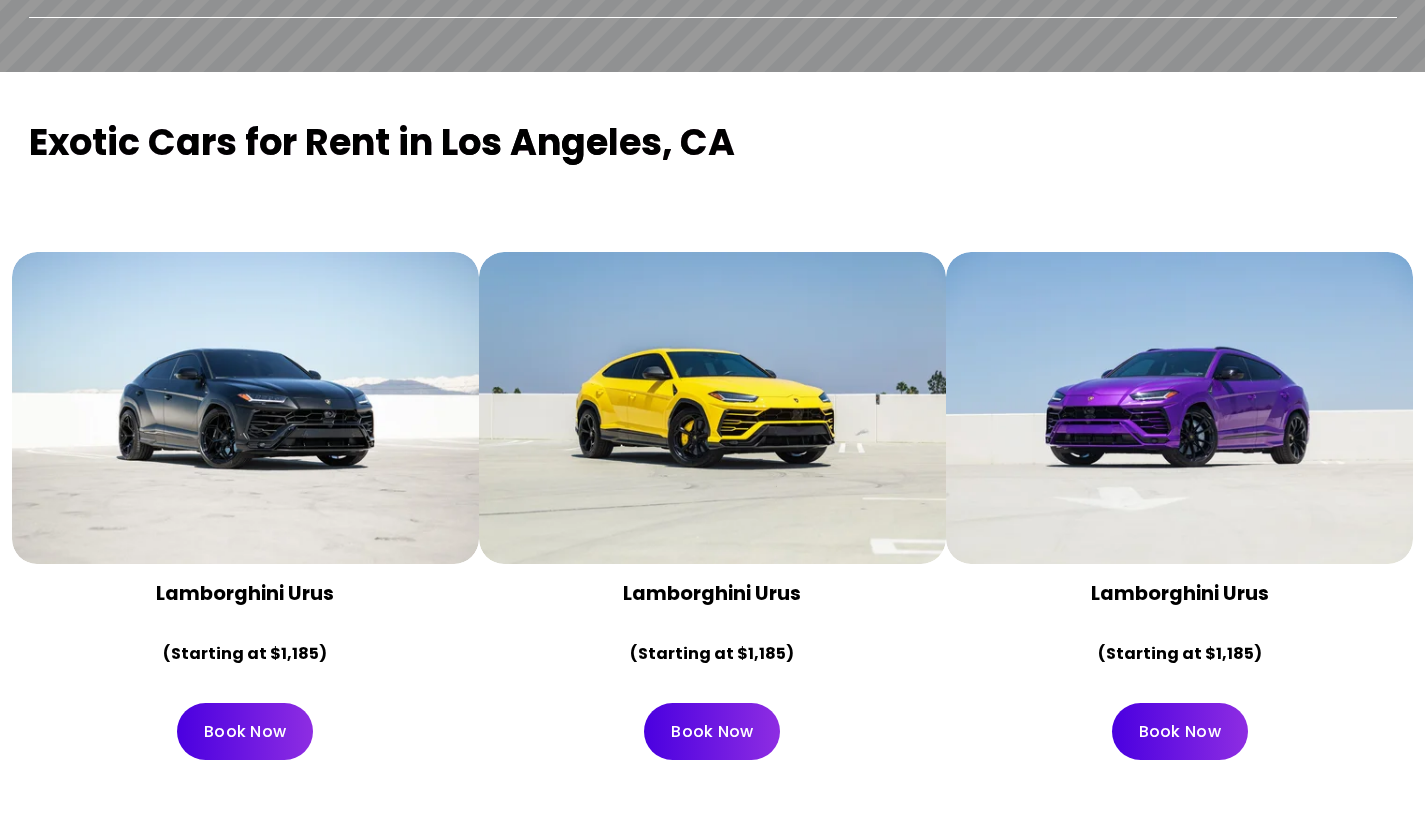 click at bounding box center (712, 408) 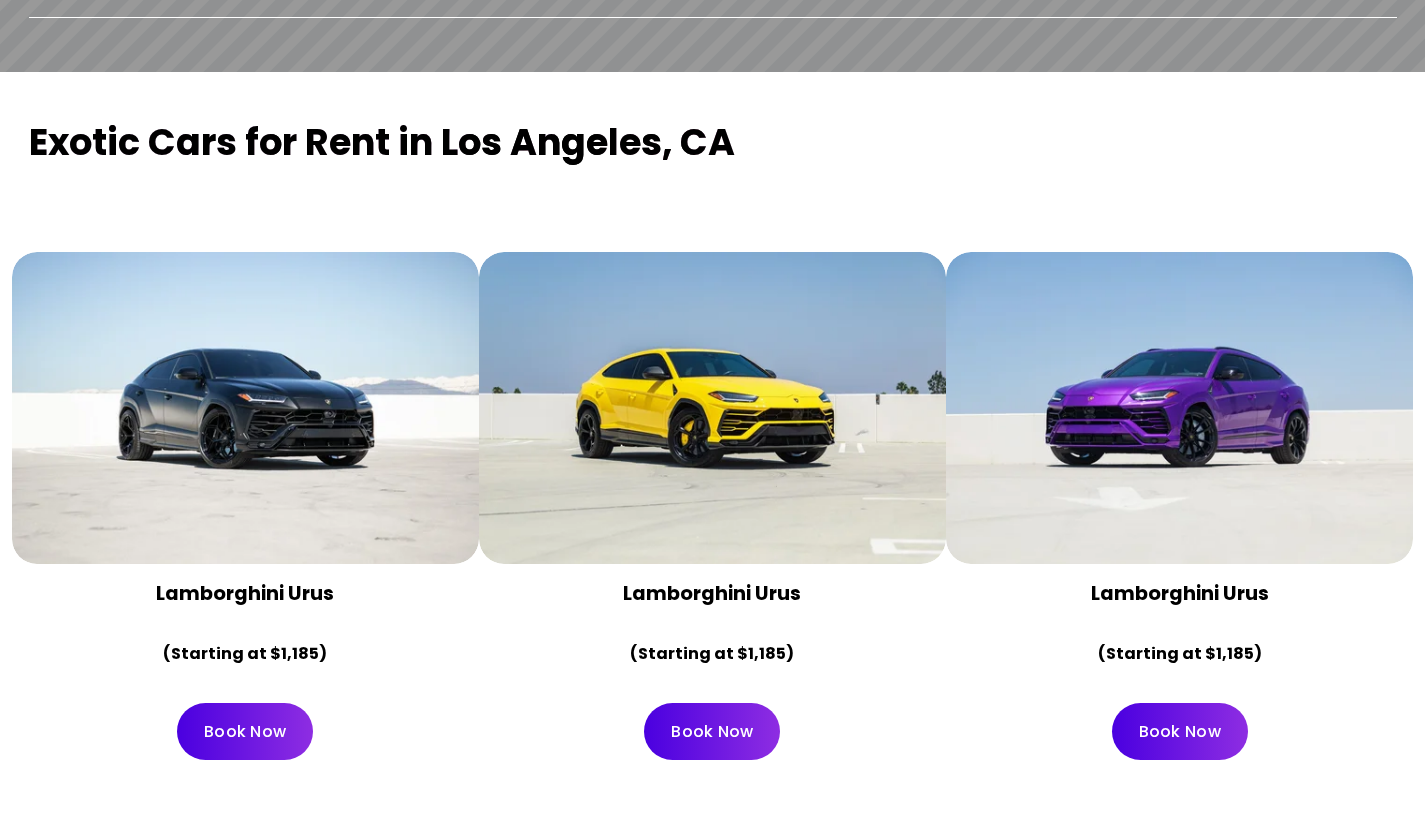drag, startPoint x: 781, startPoint y: 386, endPoint x: 862, endPoint y: 381, distance: 81.154175 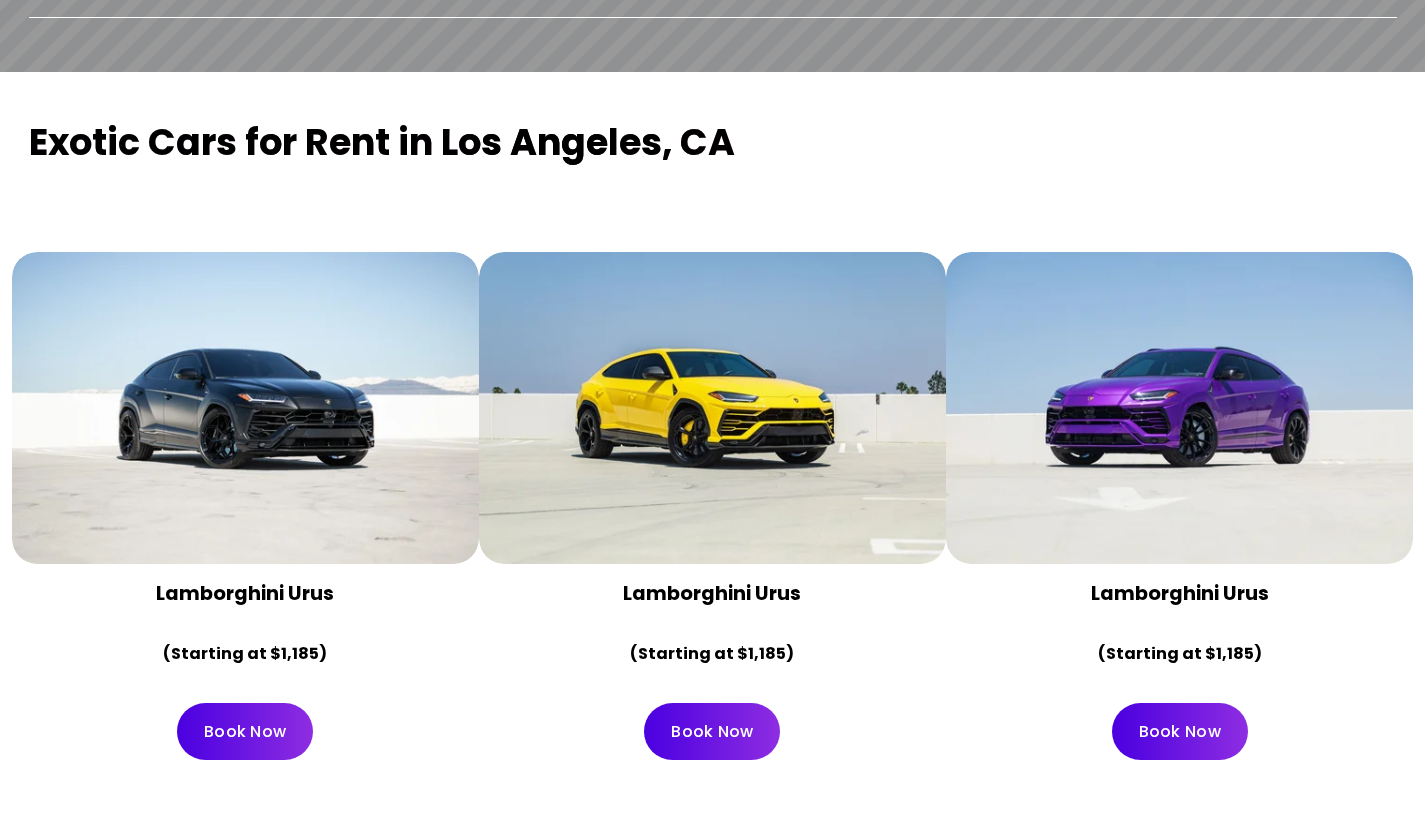 click at bounding box center [712, 408] 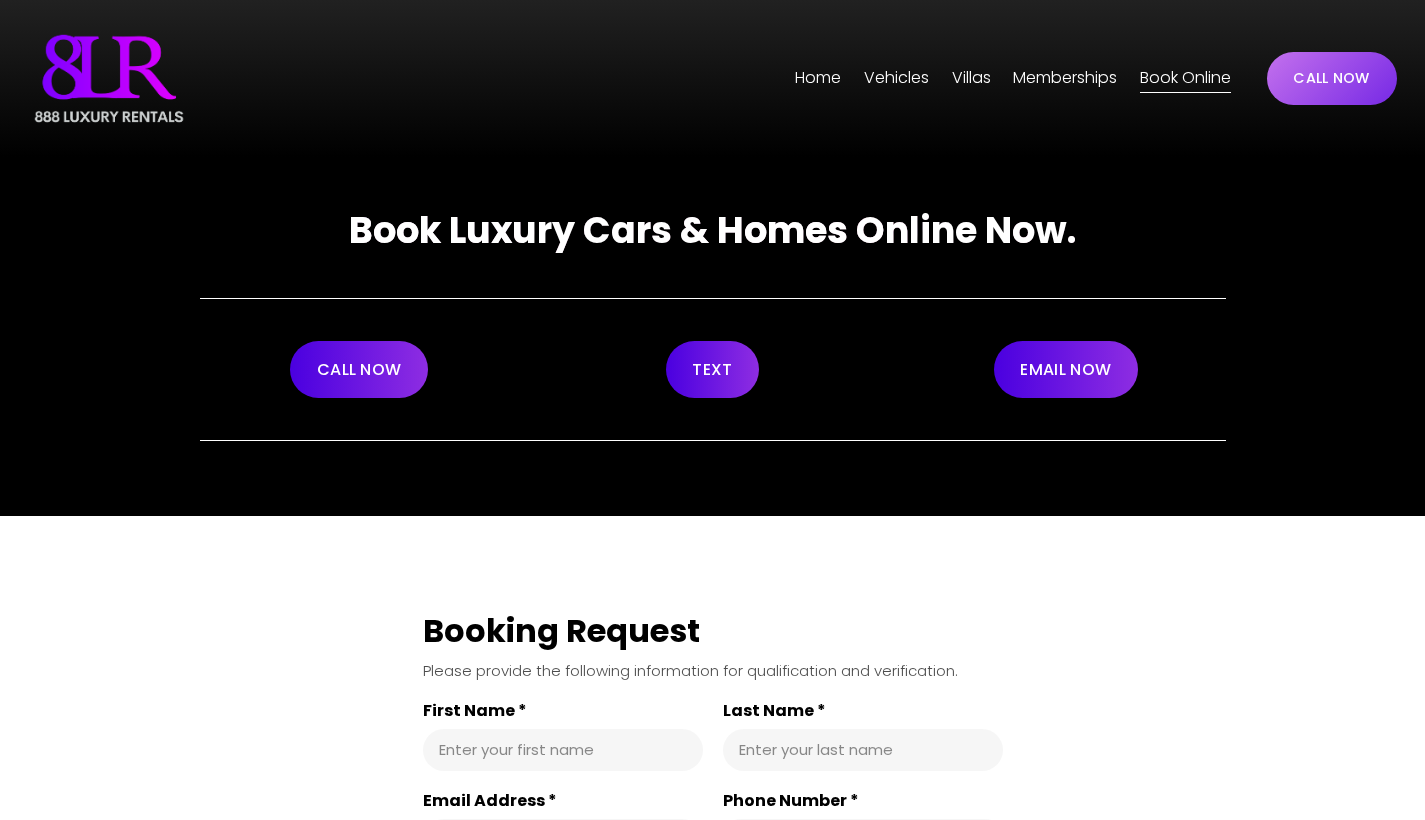 scroll, scrollTop: 0, scrollLeft: 0, axis: both 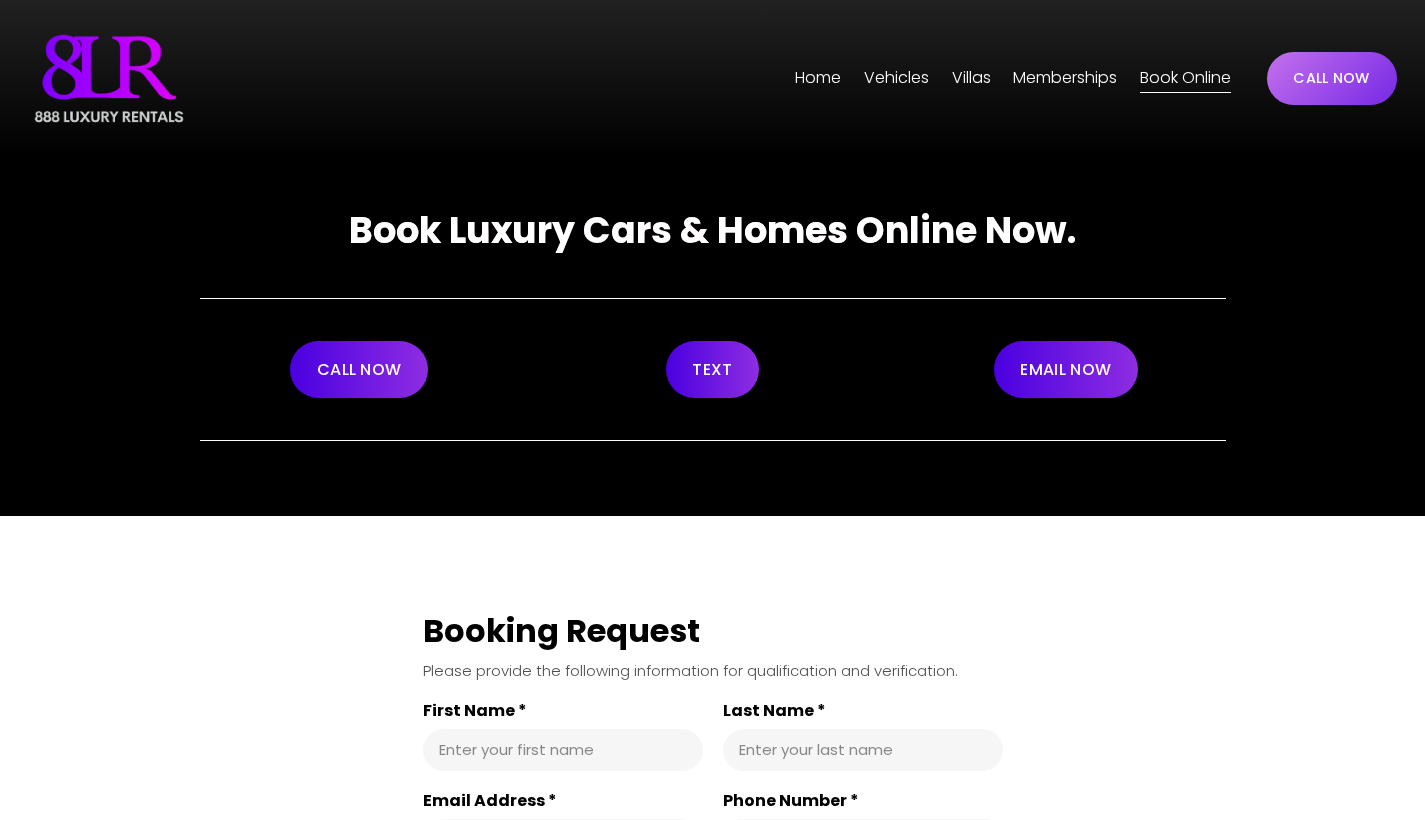 click on "CALL NOW" at bounding box center (359, 369) 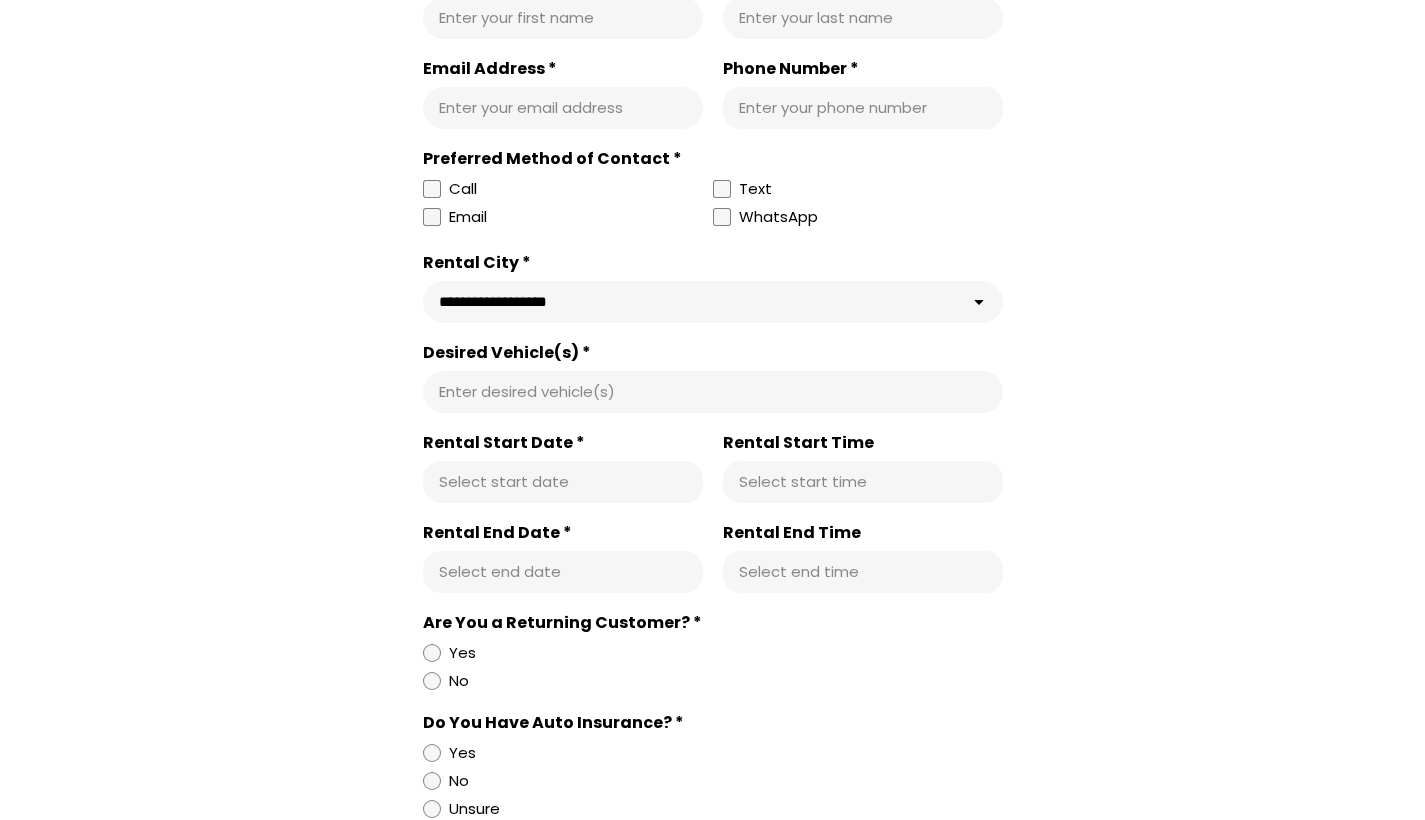 scroll, scrollTop: 0, scrollLeft: 0, axis: both 